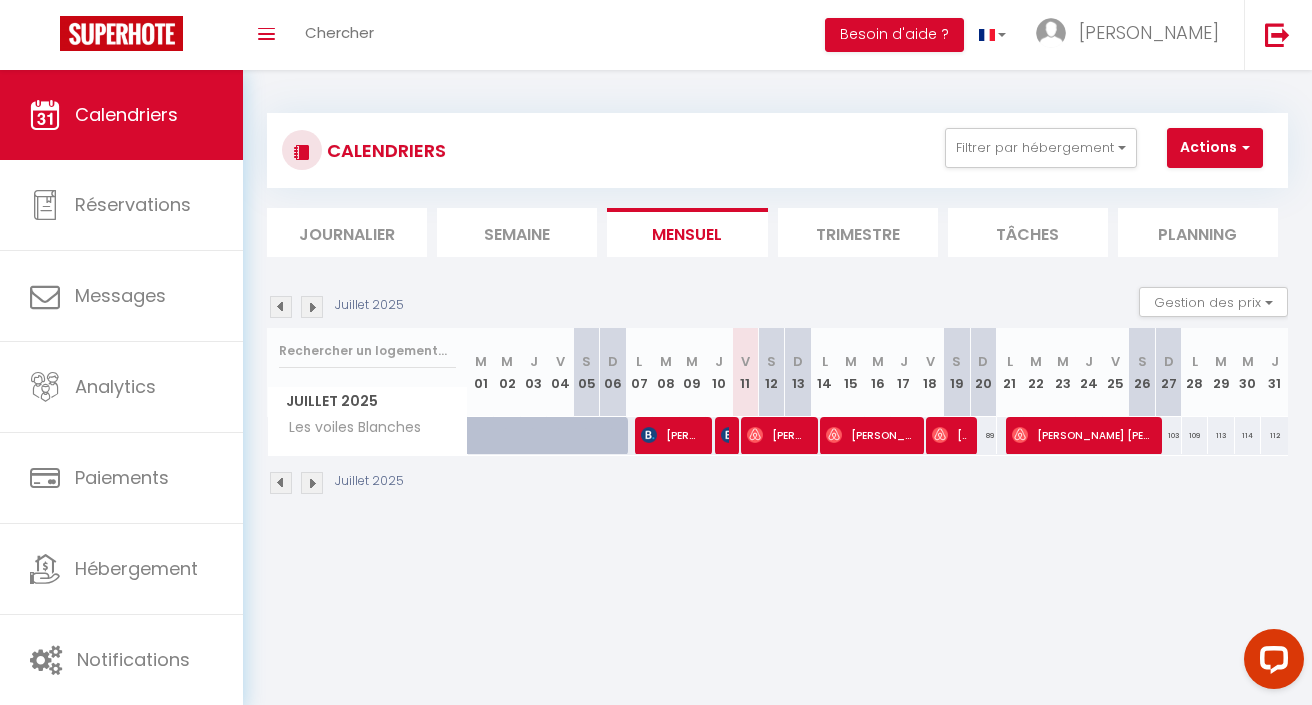 scroll, scrollTop: 0, scrollLeft: 0, axis: both 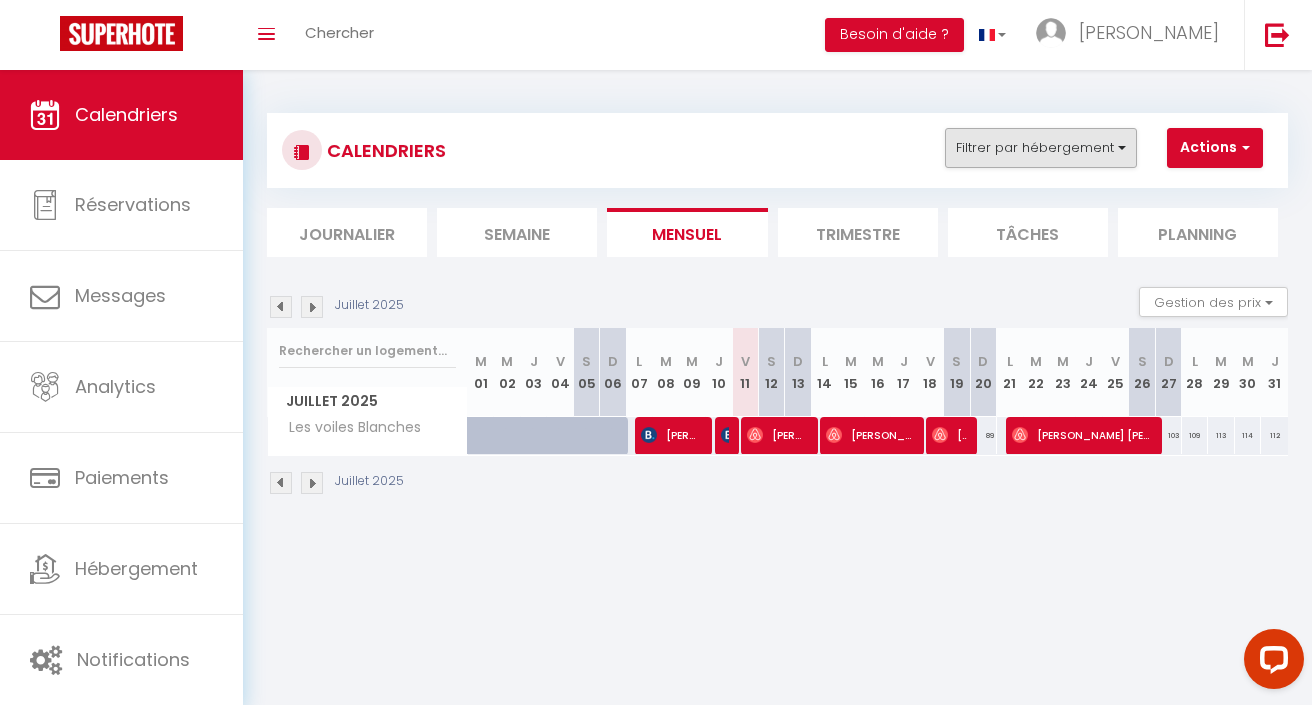 click on "Filtrer par hébergement" at bounding box center [1041, 148] 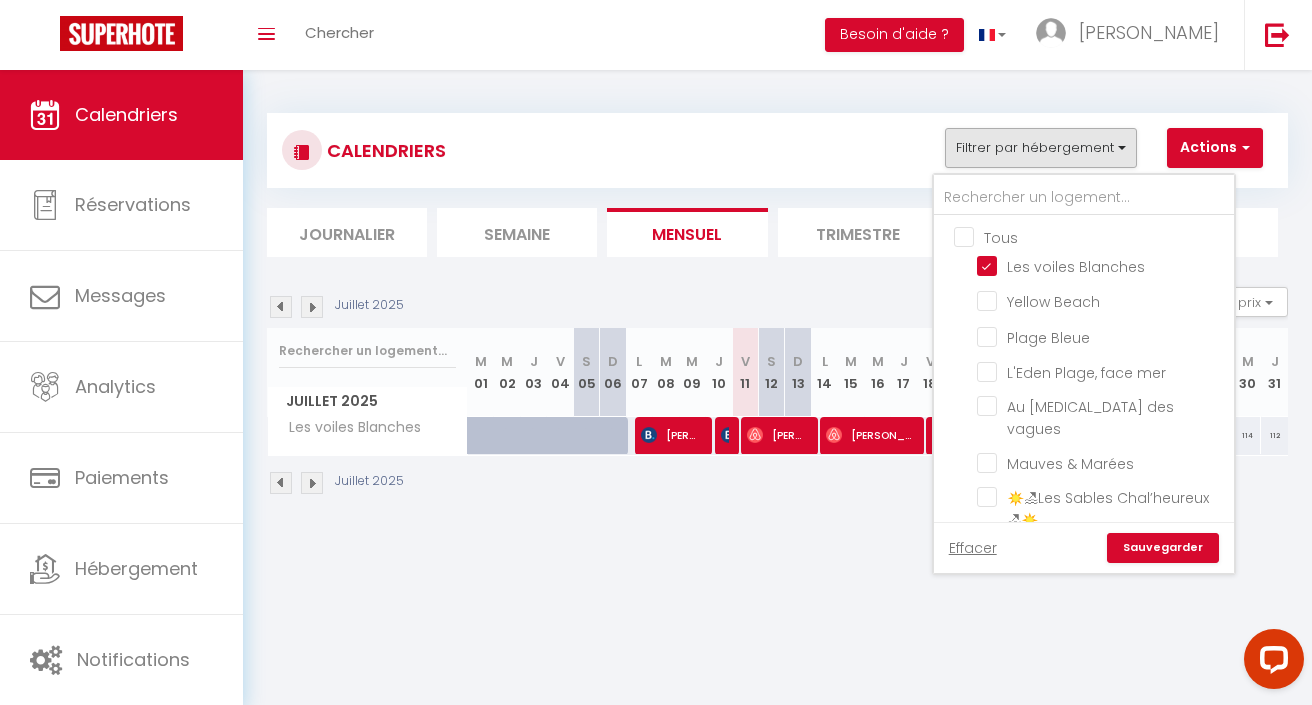 click on "Tous" at bounding box center (1104, 236) 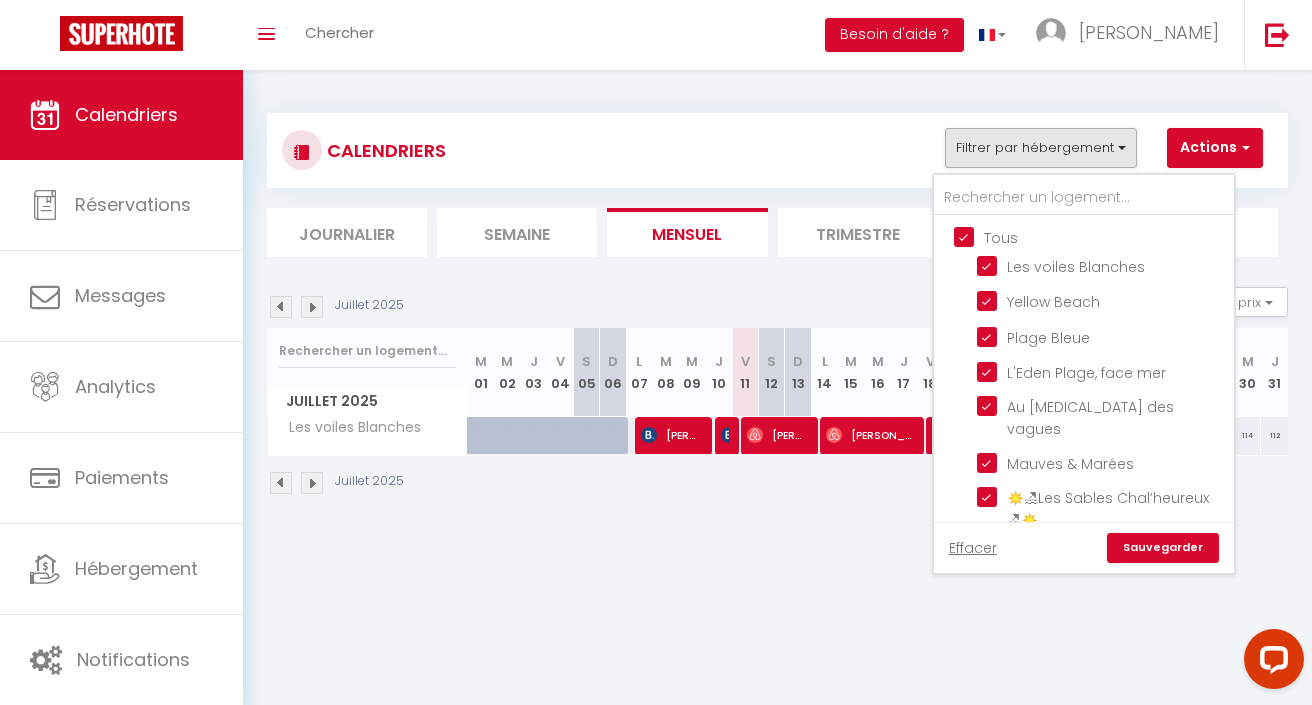 checkbox on "true" 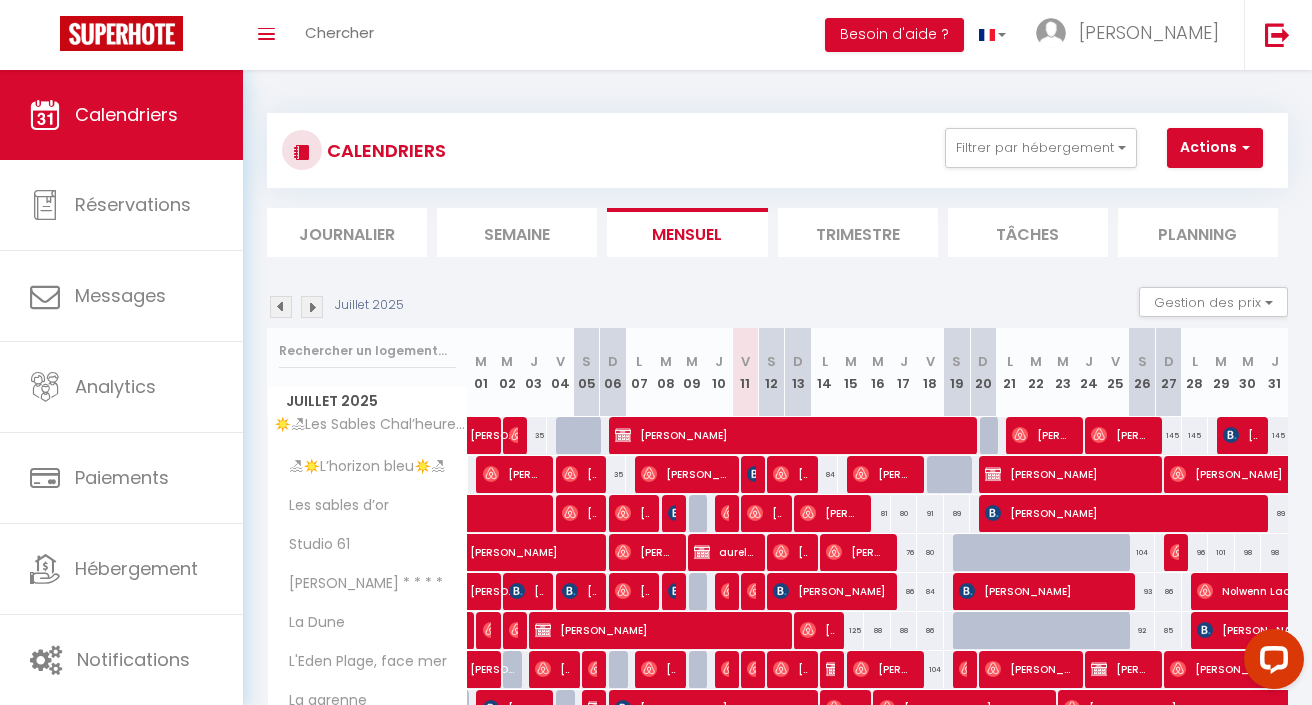 click at bounding box center (754, 475) 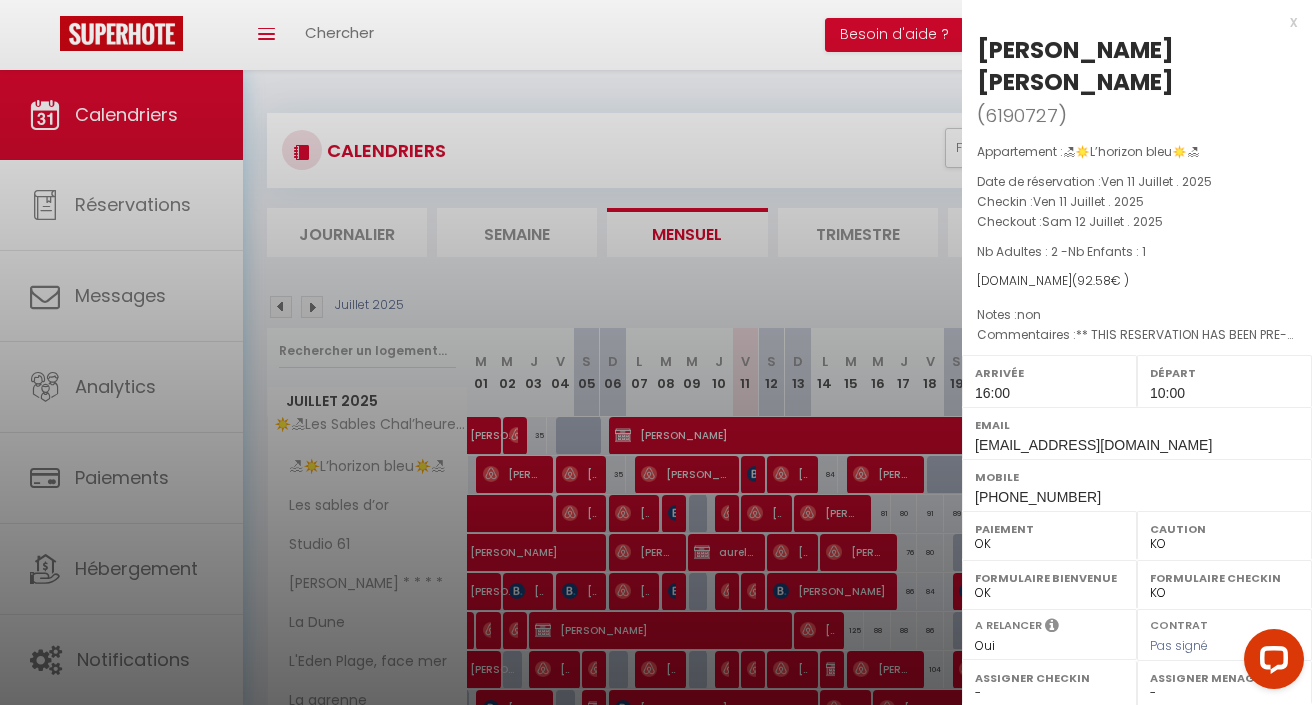 select on "23677" 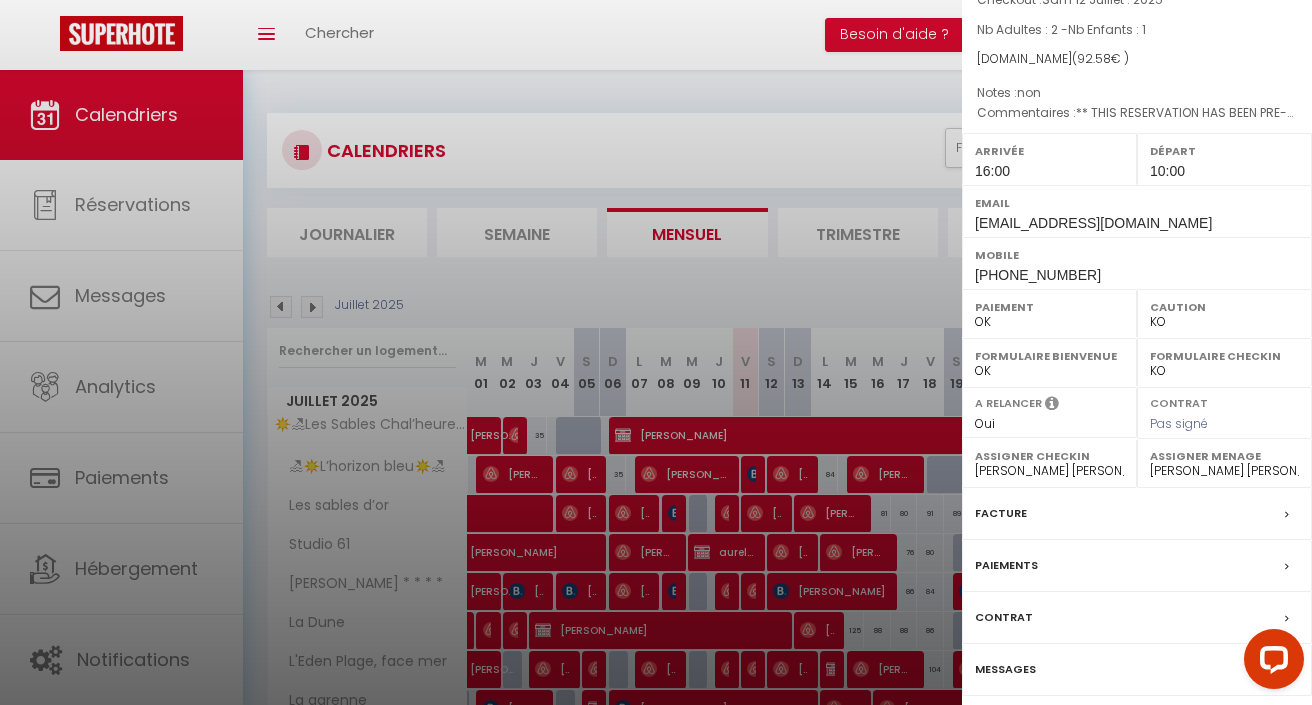 scroll, scrollTop: 221, scrollLeft: 0, axis: vertical 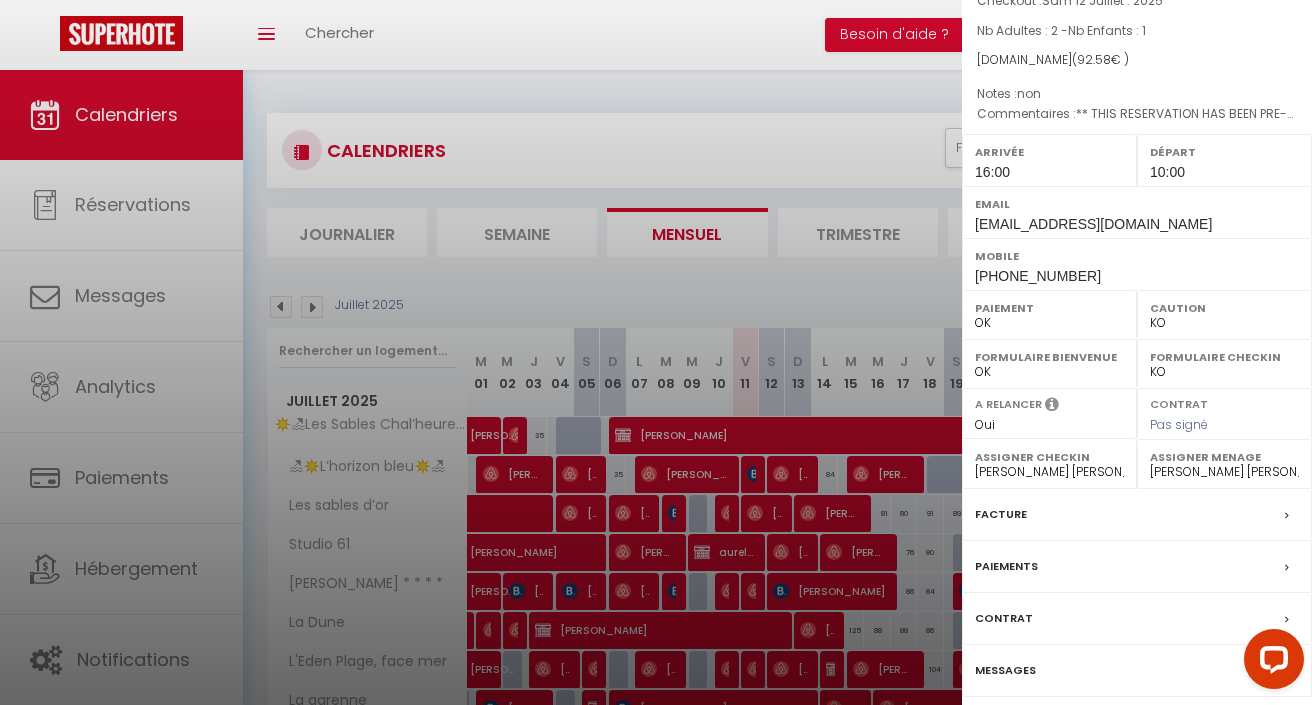 click on "Détails de la réservation" at bounding box center (1137, 731) 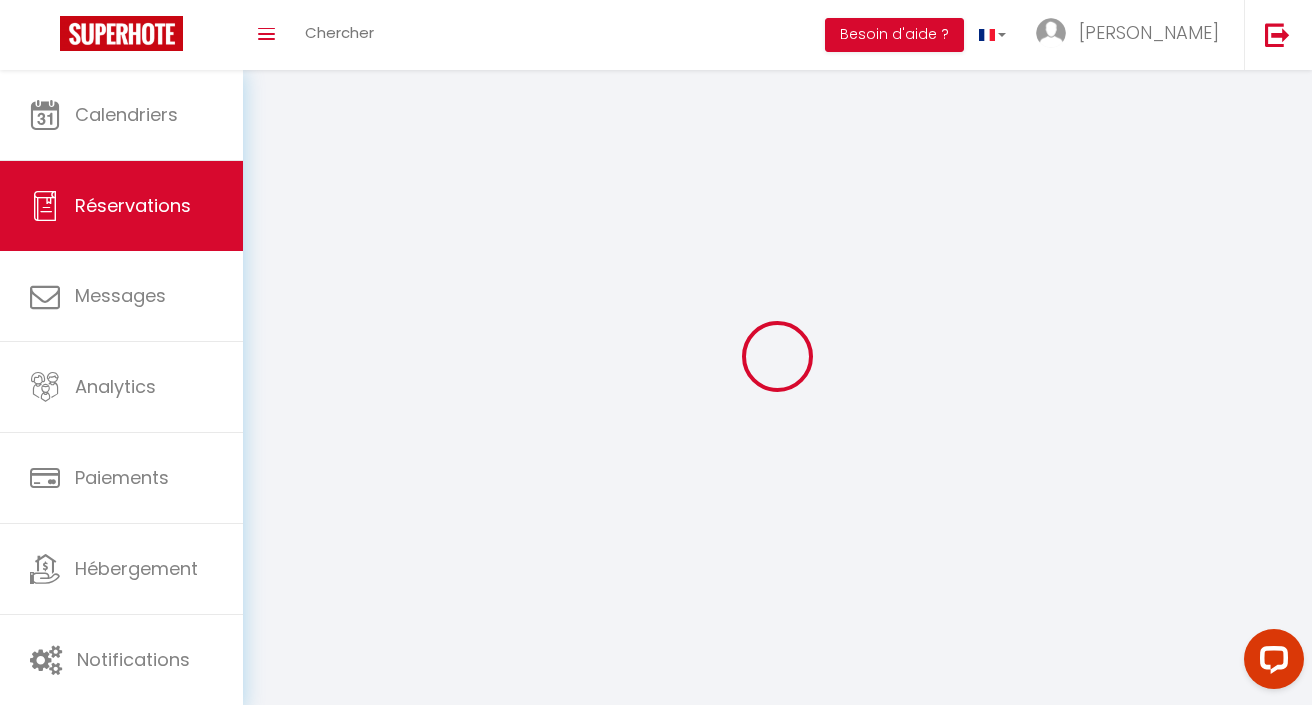 select 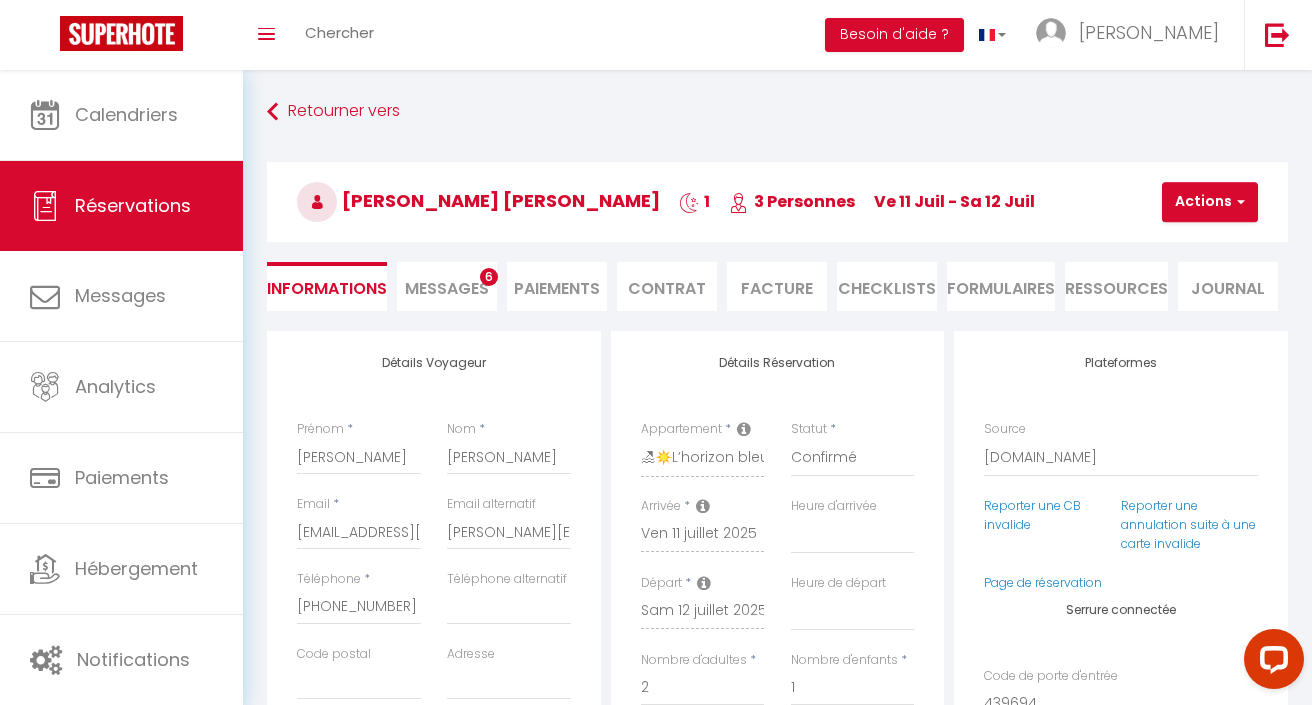 select 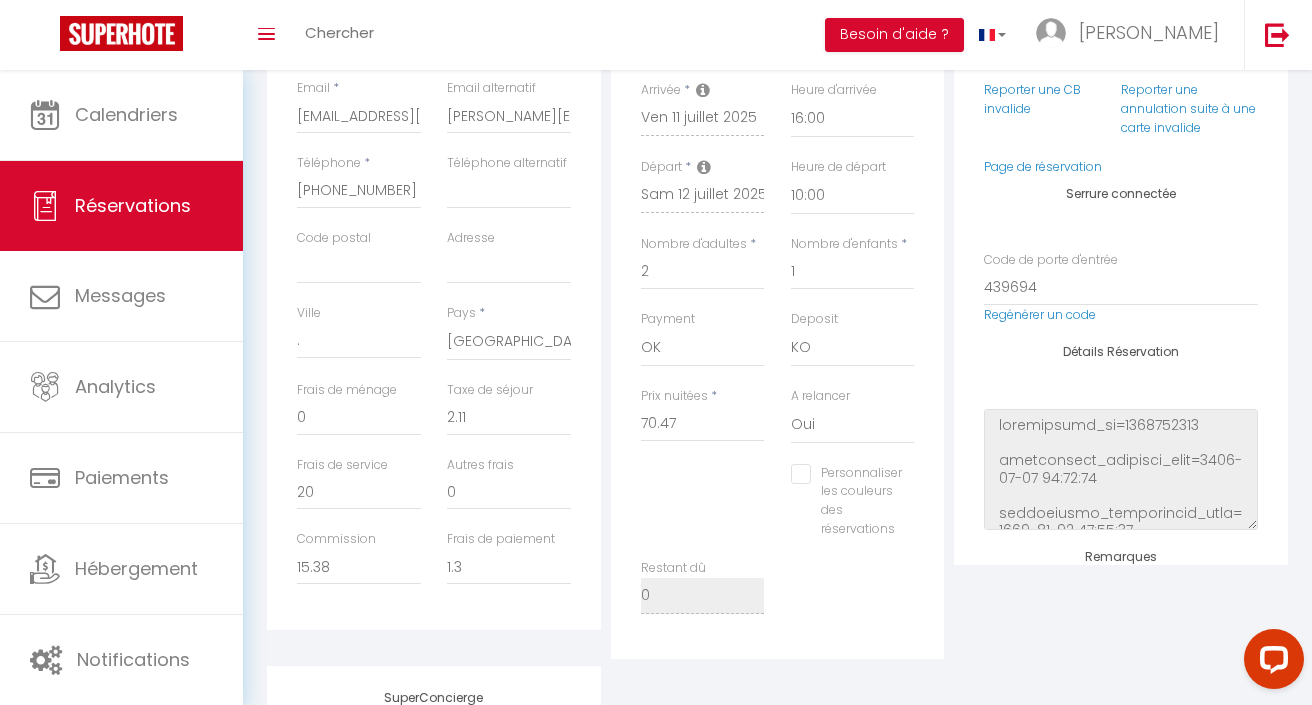 scroll, scrollTop: 464, scrollLeft: 0, axis: vertical 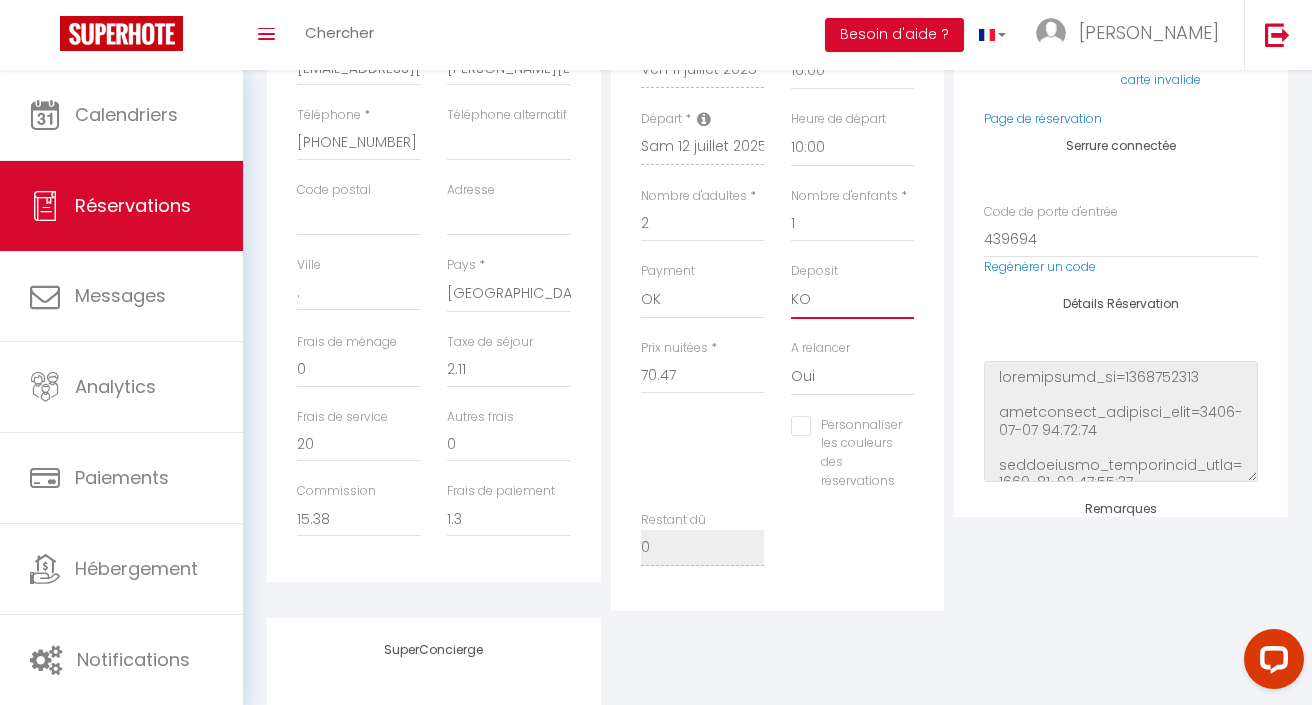 select on "15" 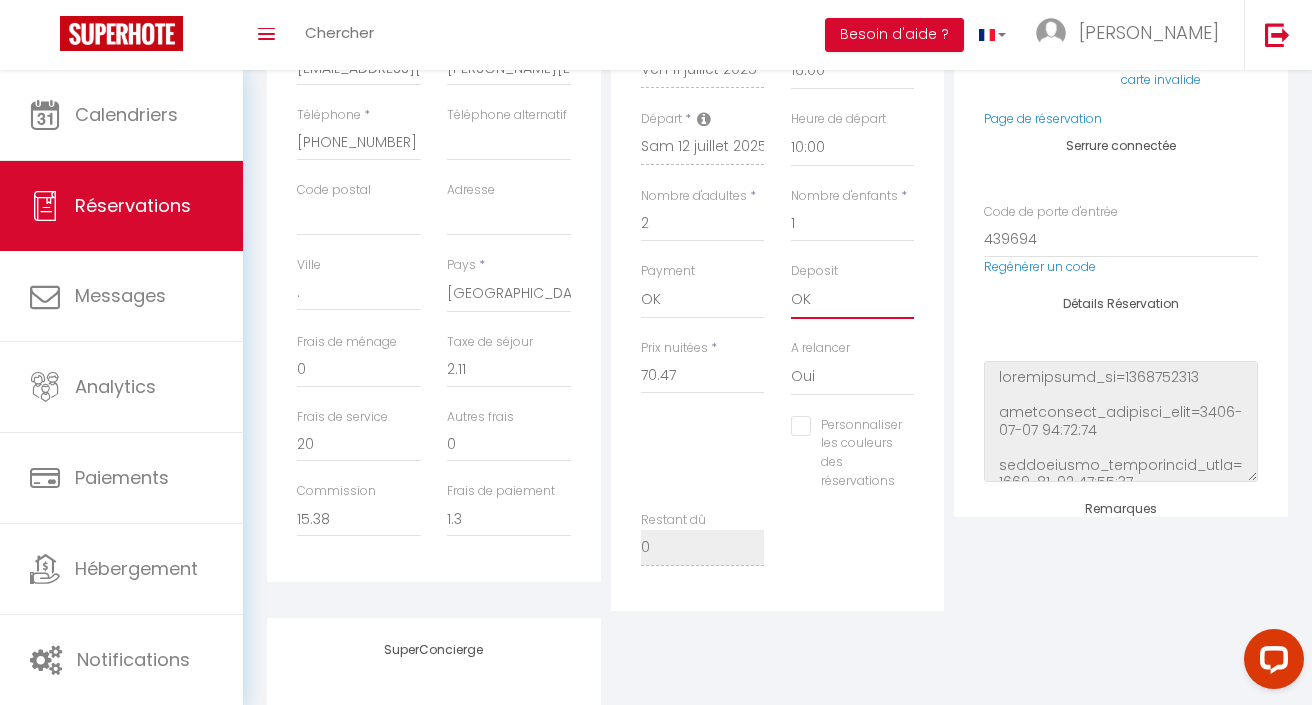 checkbox on "false" 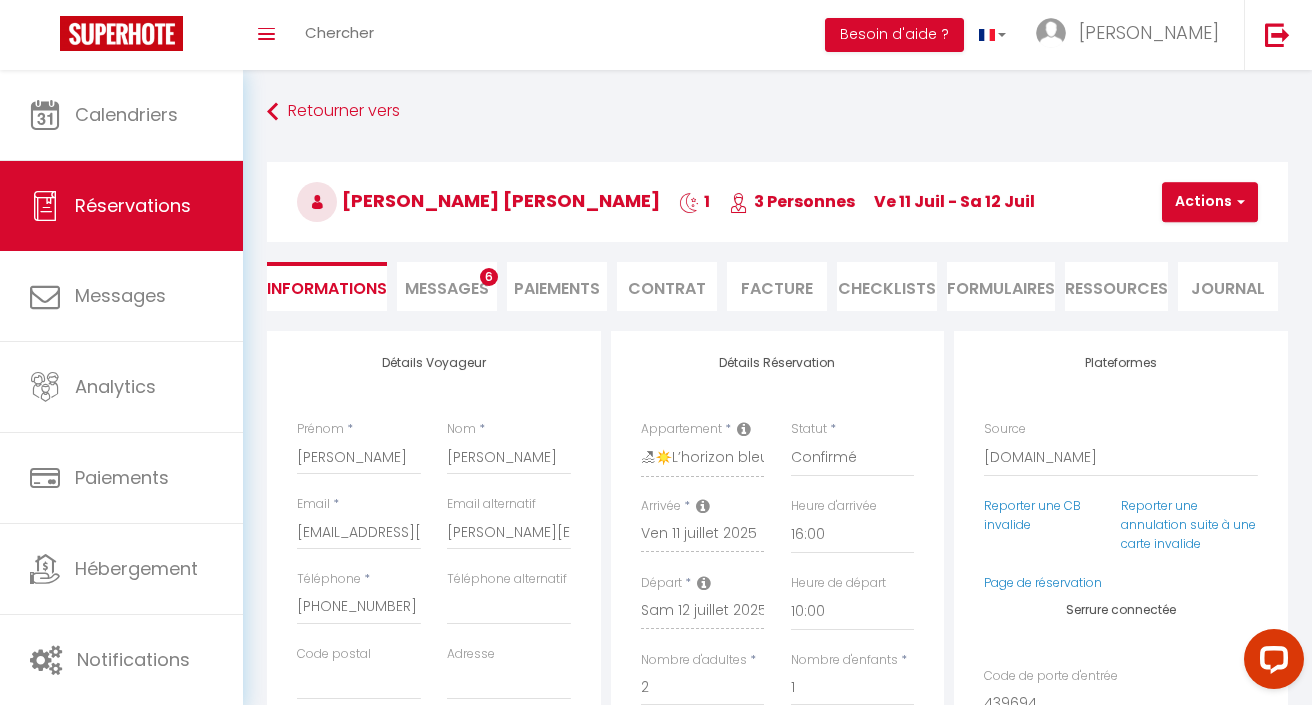 scroll, scrollTop: 0, scrollLeft: 0, axis: both 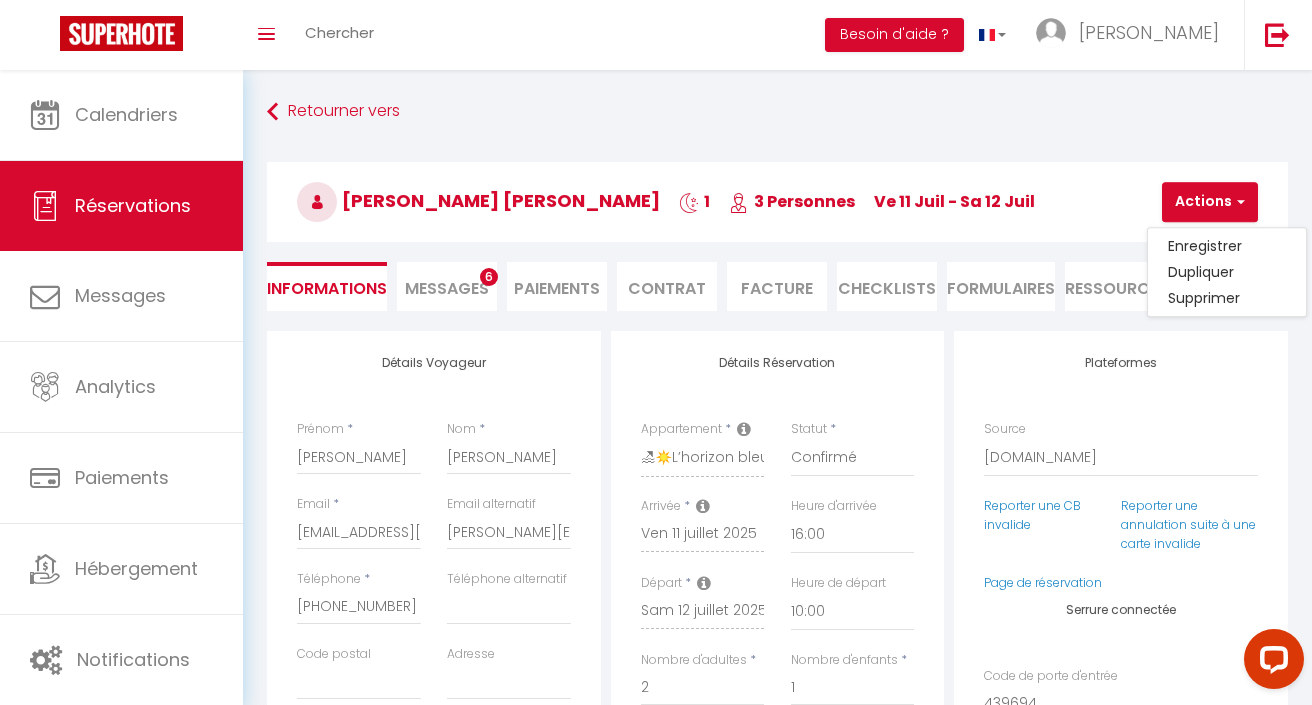 click on "Enregistrer" at bounding box center [1227, 246] 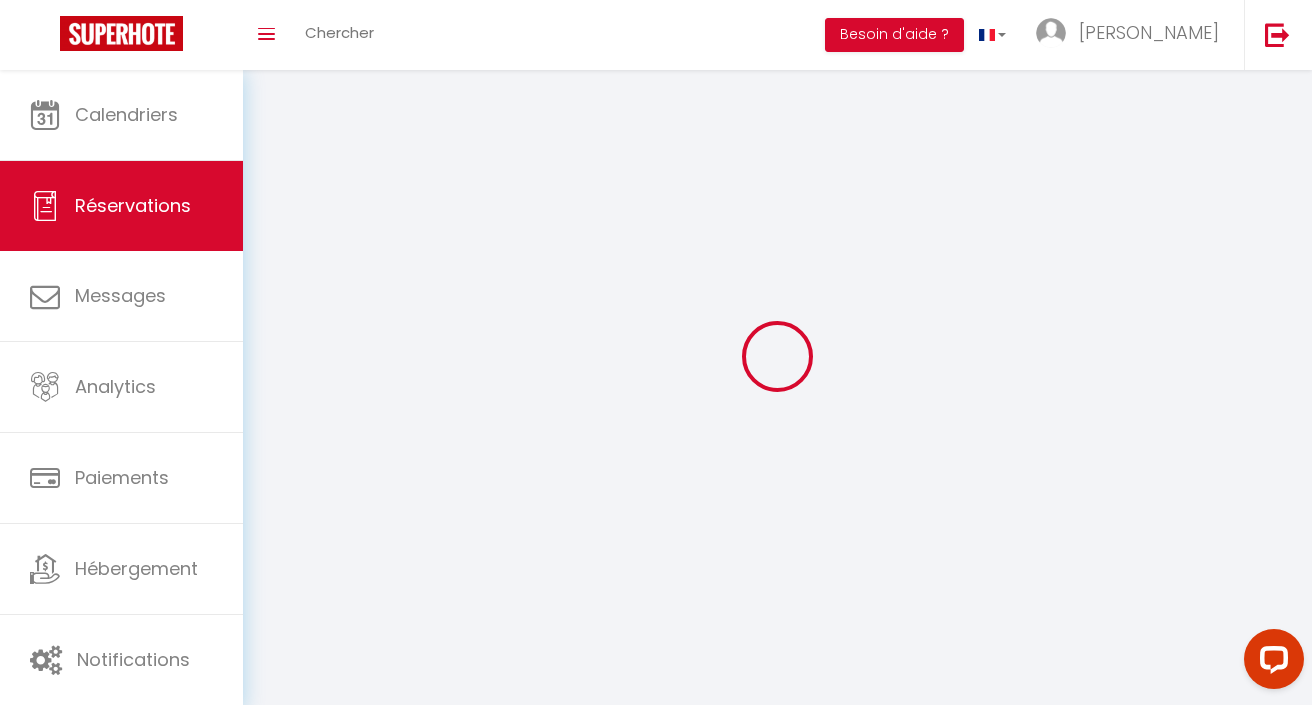 select on "not_cancelled" 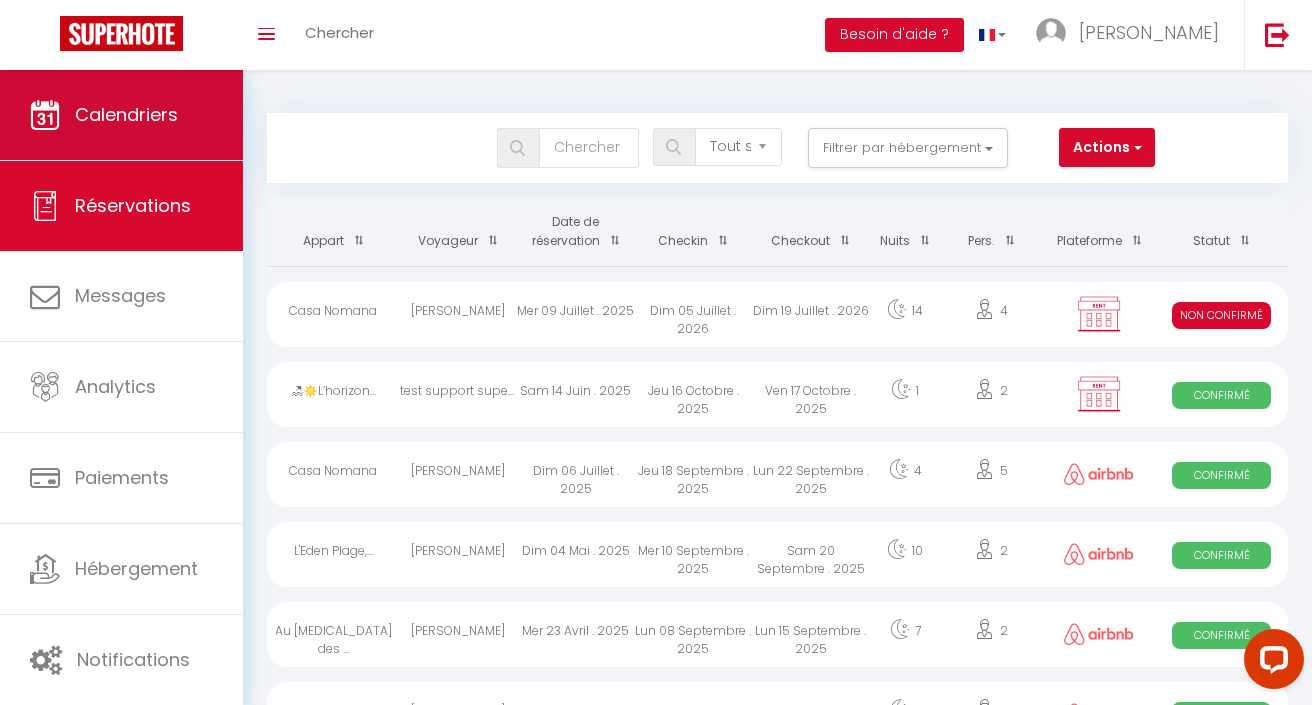 click on "Calendriers" at bounding box center (126, 114) 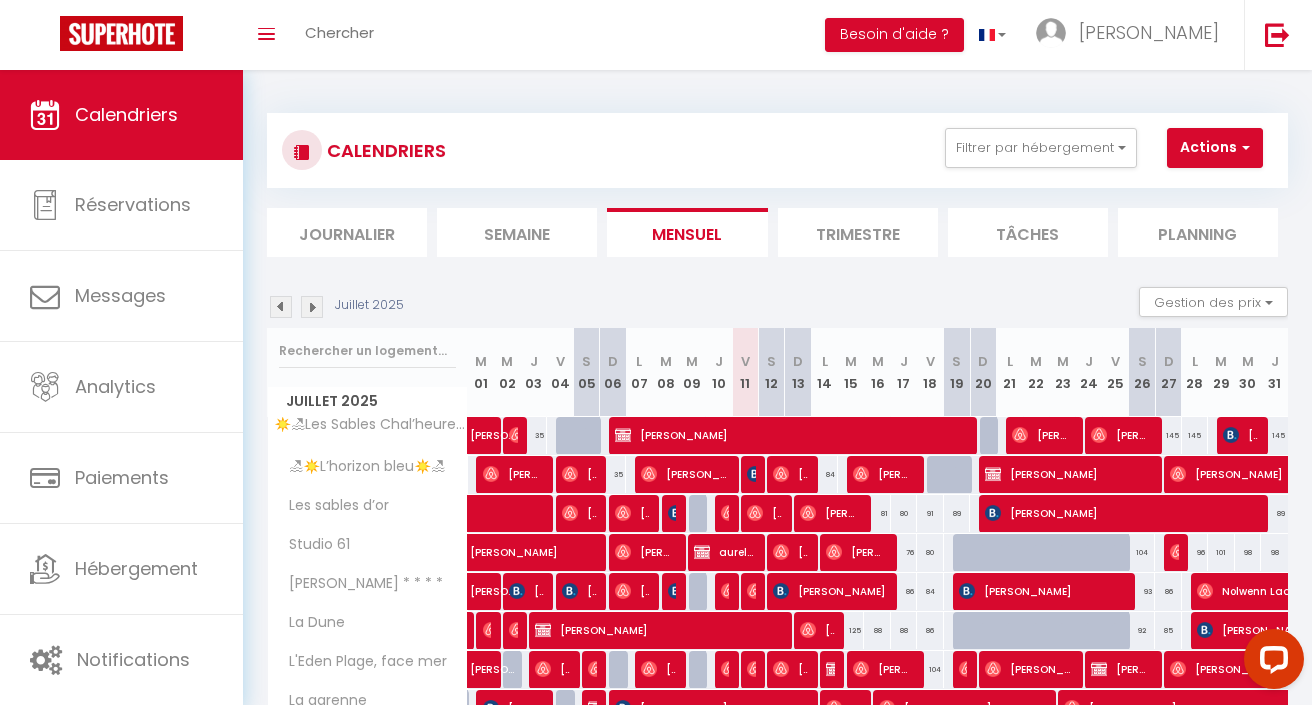 click at bounding box center (755, 474) 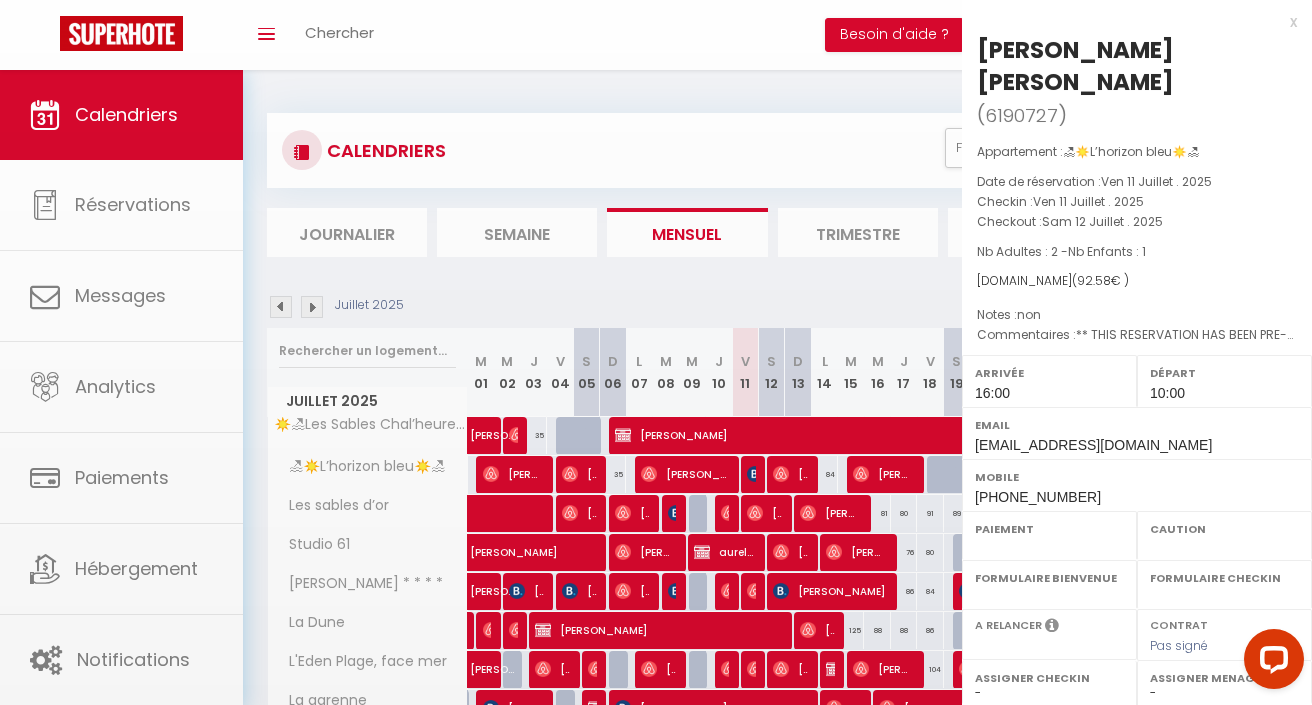 select on "OK" 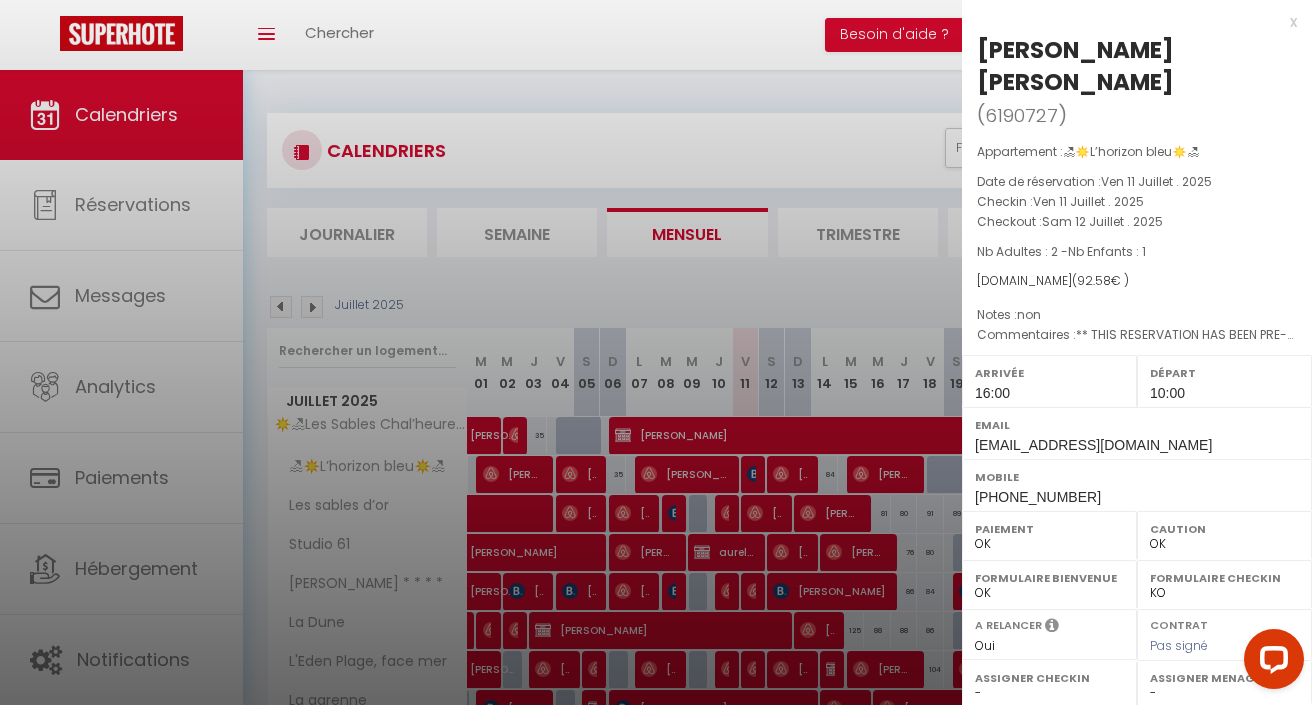 select on "23677" 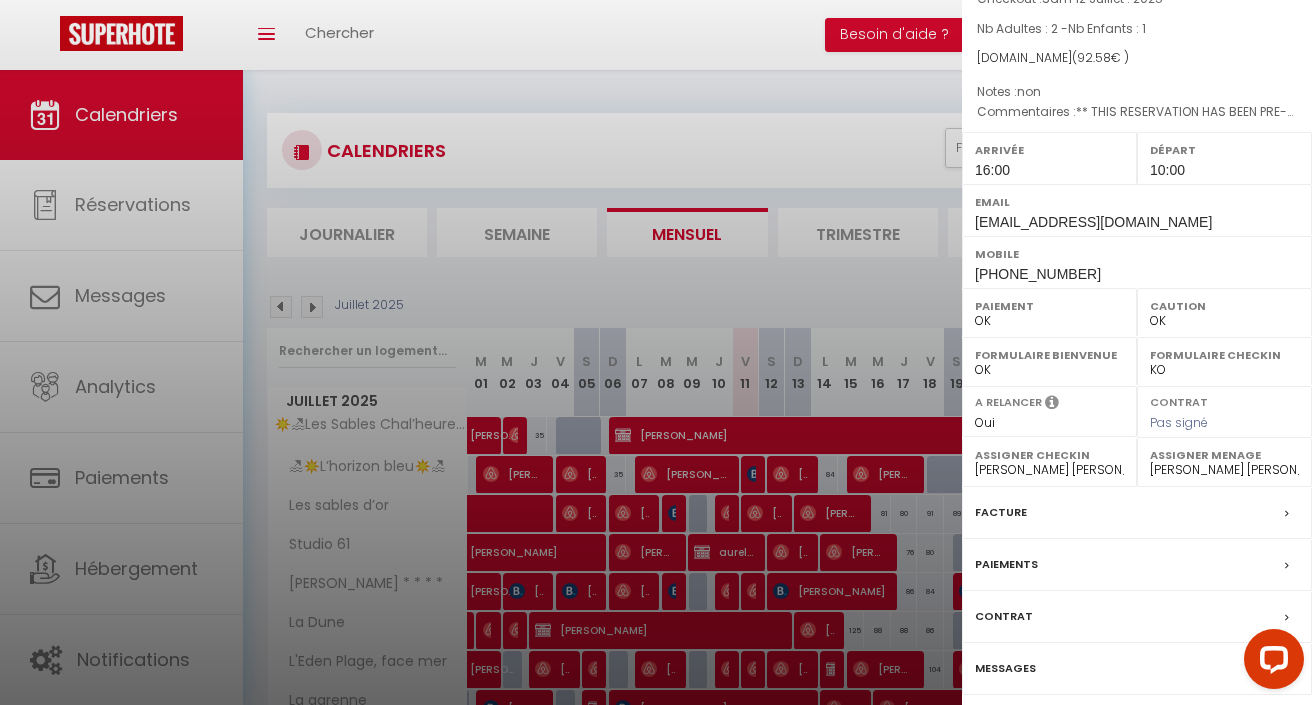 scroll, scrollTop: 221, scrollLeft: 0, axis: vertical 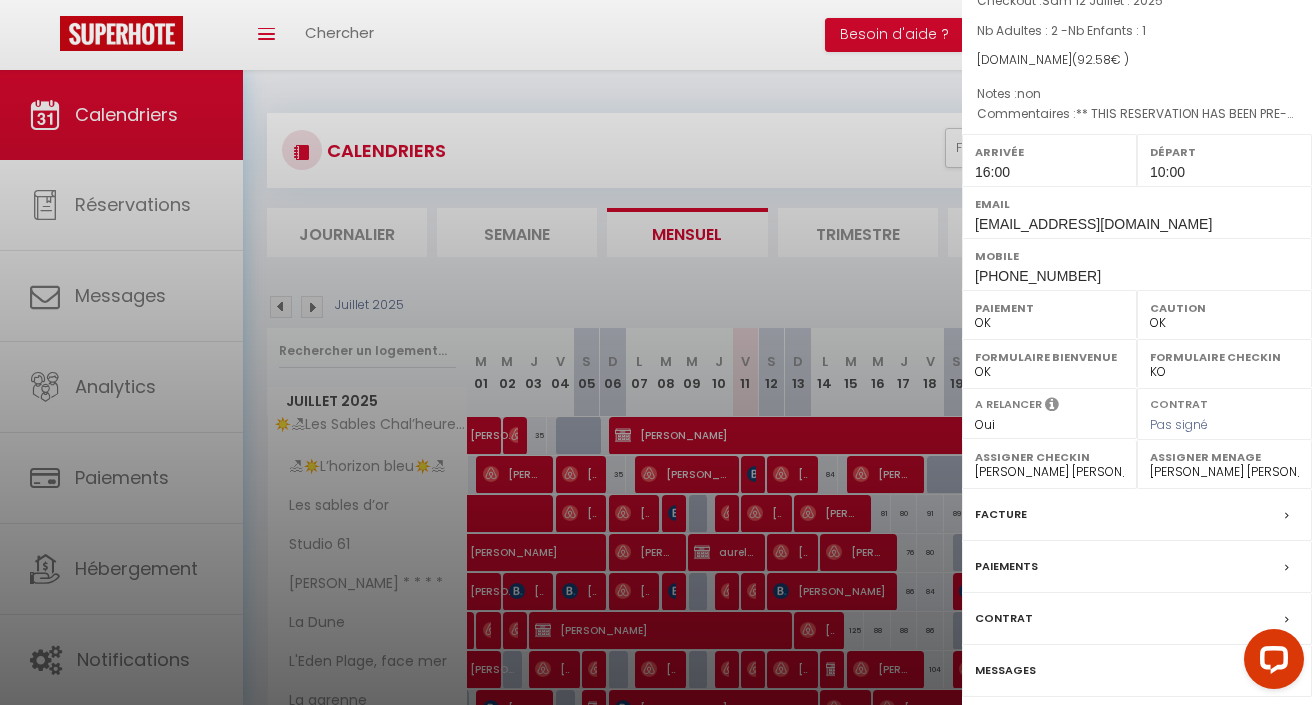 click on "Messages" at bounding box center [1005, 670] 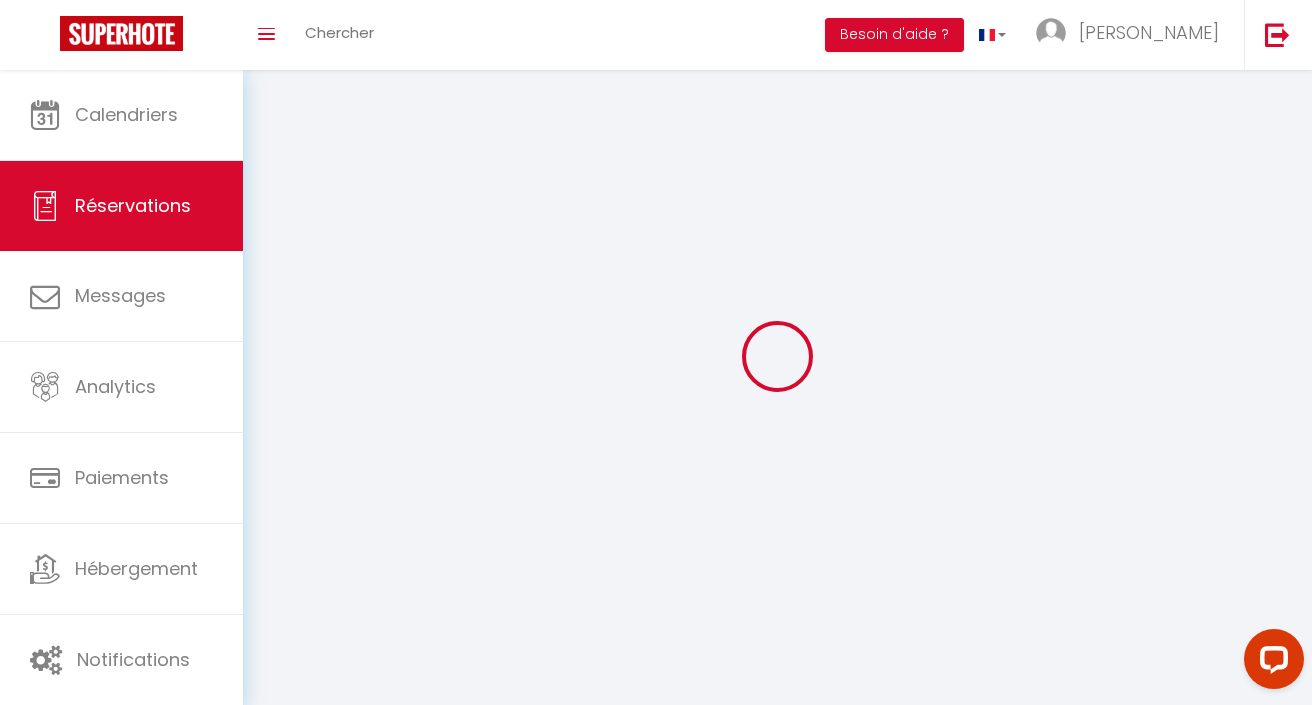 select 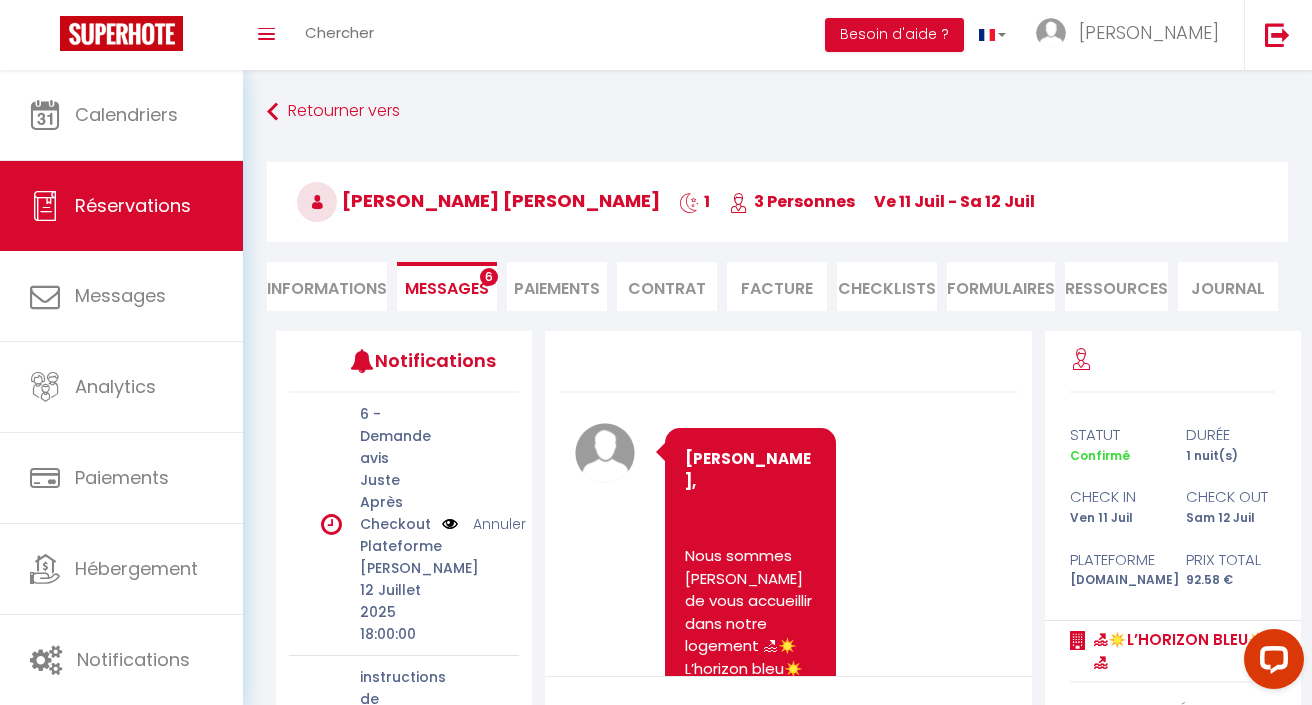 scroll, scrollTop: 7958, scrollLeft: 0, axis: vertical 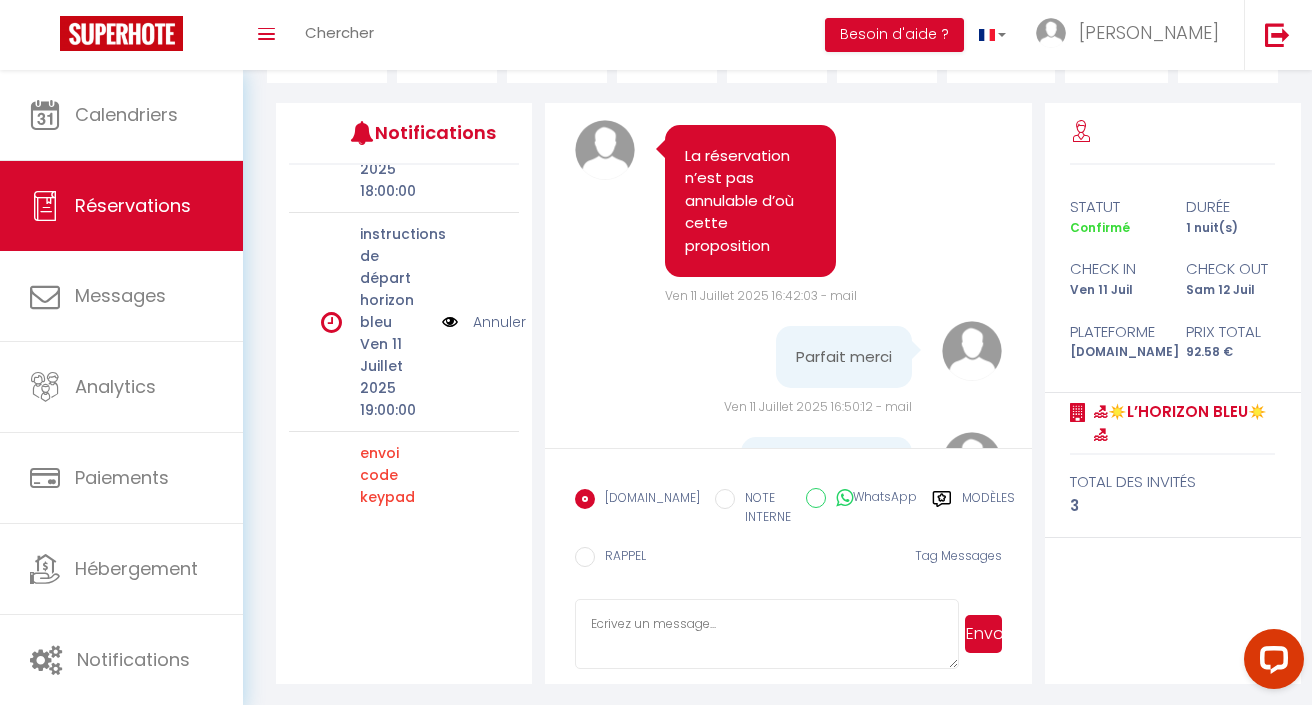 click at bounding box center [450, 322] 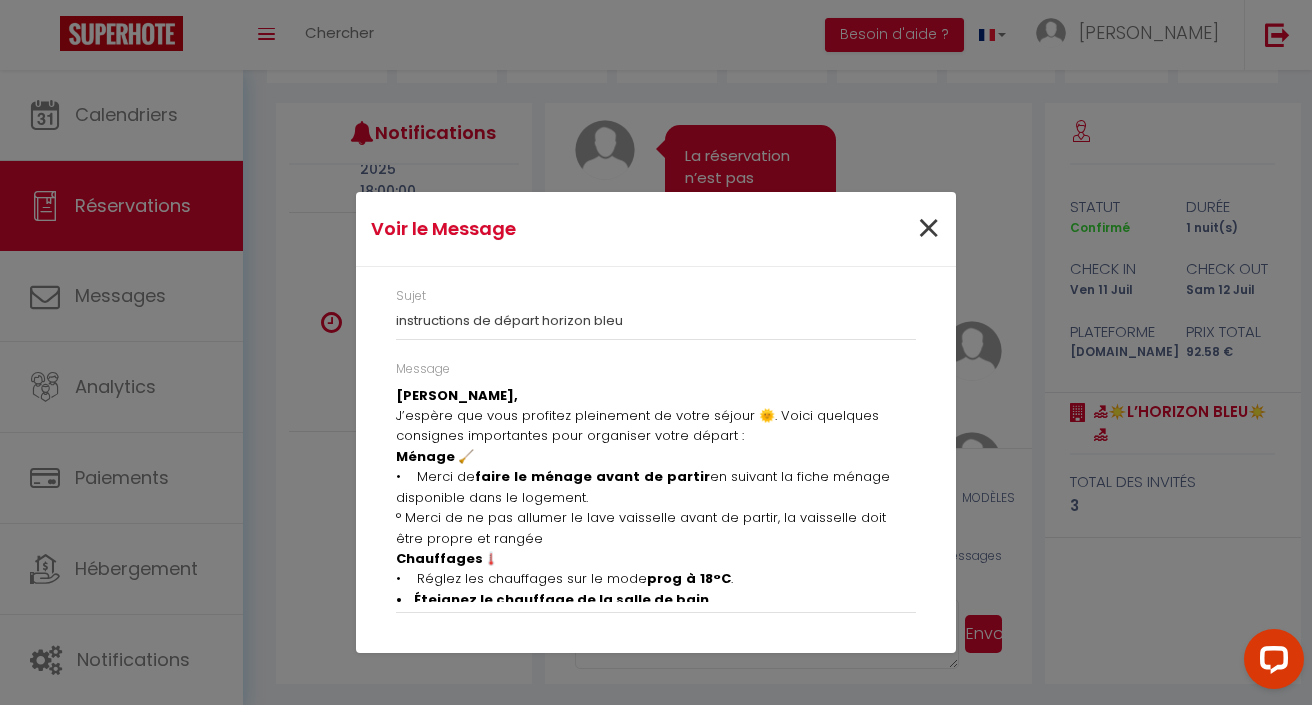 click on "×" at bounding box center [928, 229] 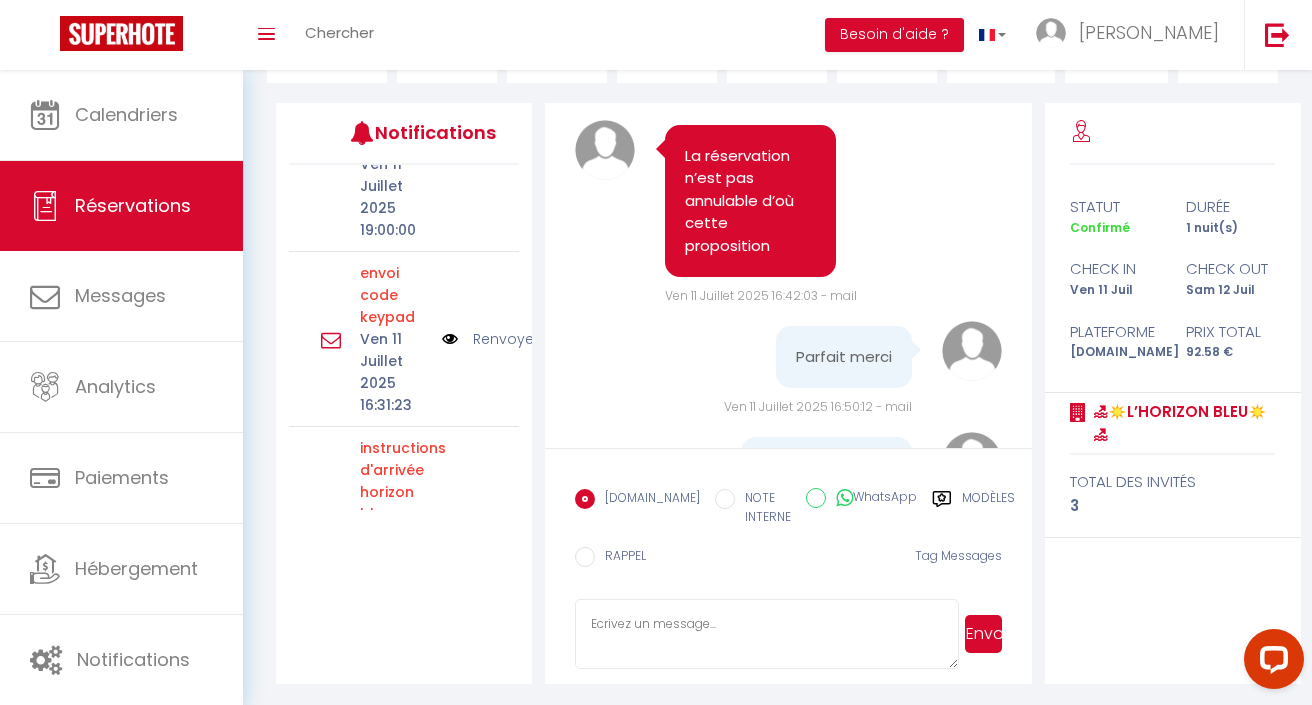 scroll, scrollTop: 411, scrollLeft: 0, axis: vertical 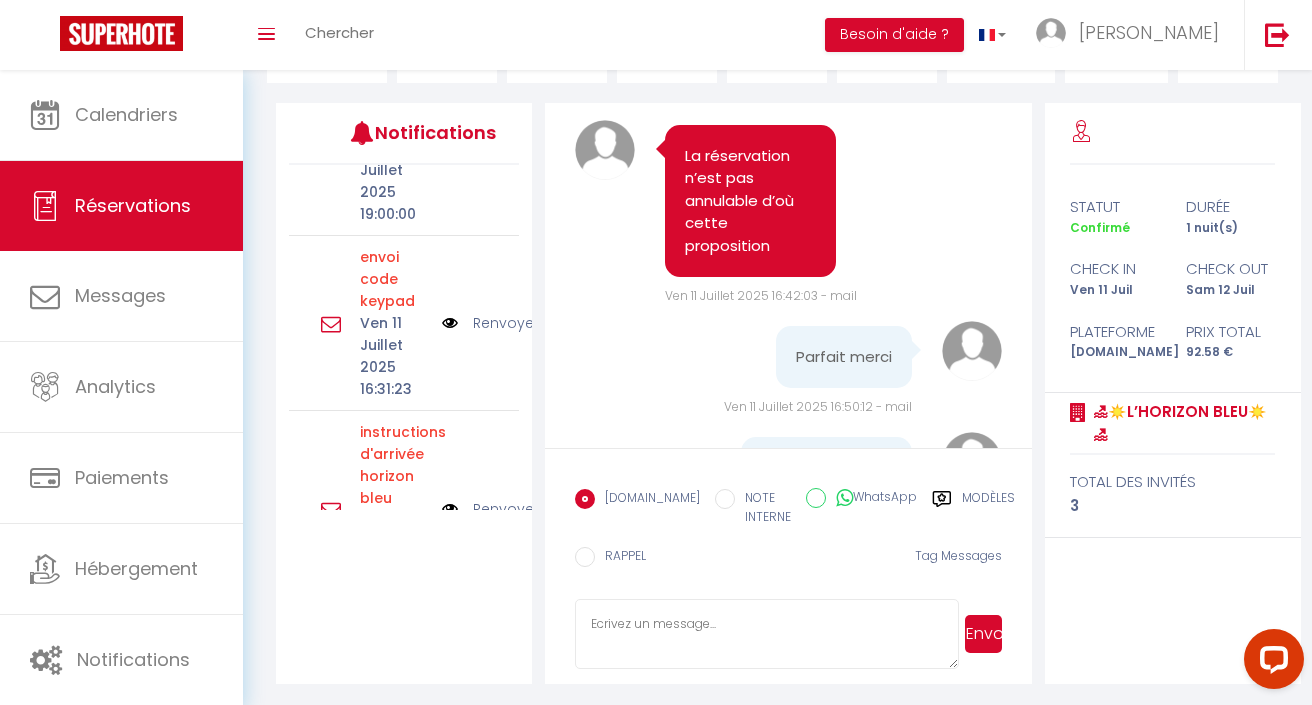 click on "Renvoyer" at bounding box center [506, 323] 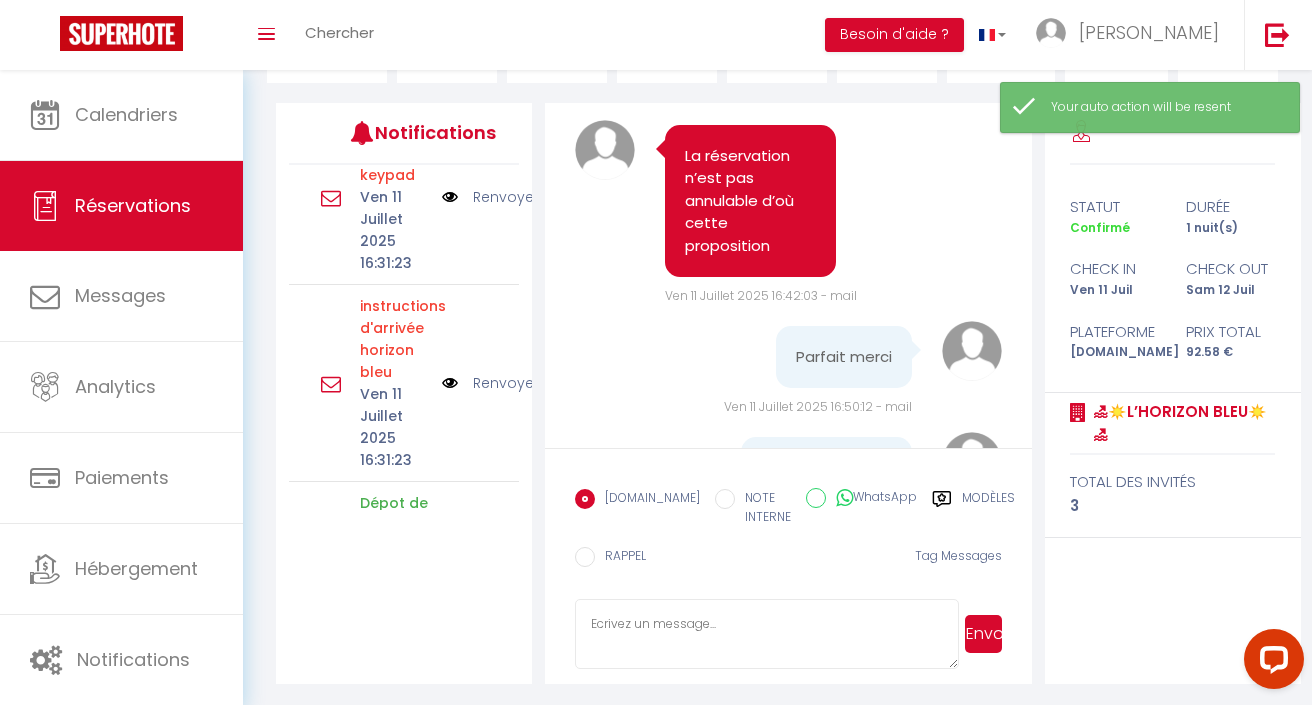 scroll, scrollTop: 580, scrollLeft: 0, axis: vertical 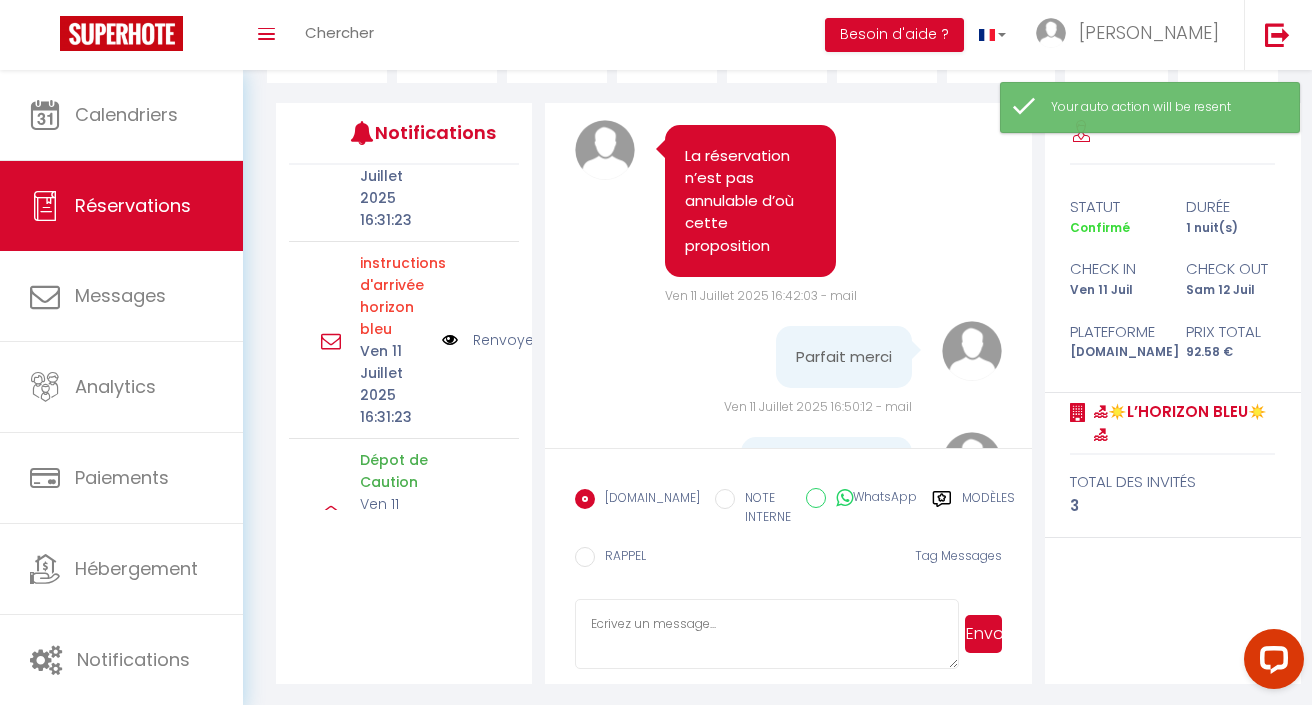 click on "Renvoyer" at bounding box center (506, 340) 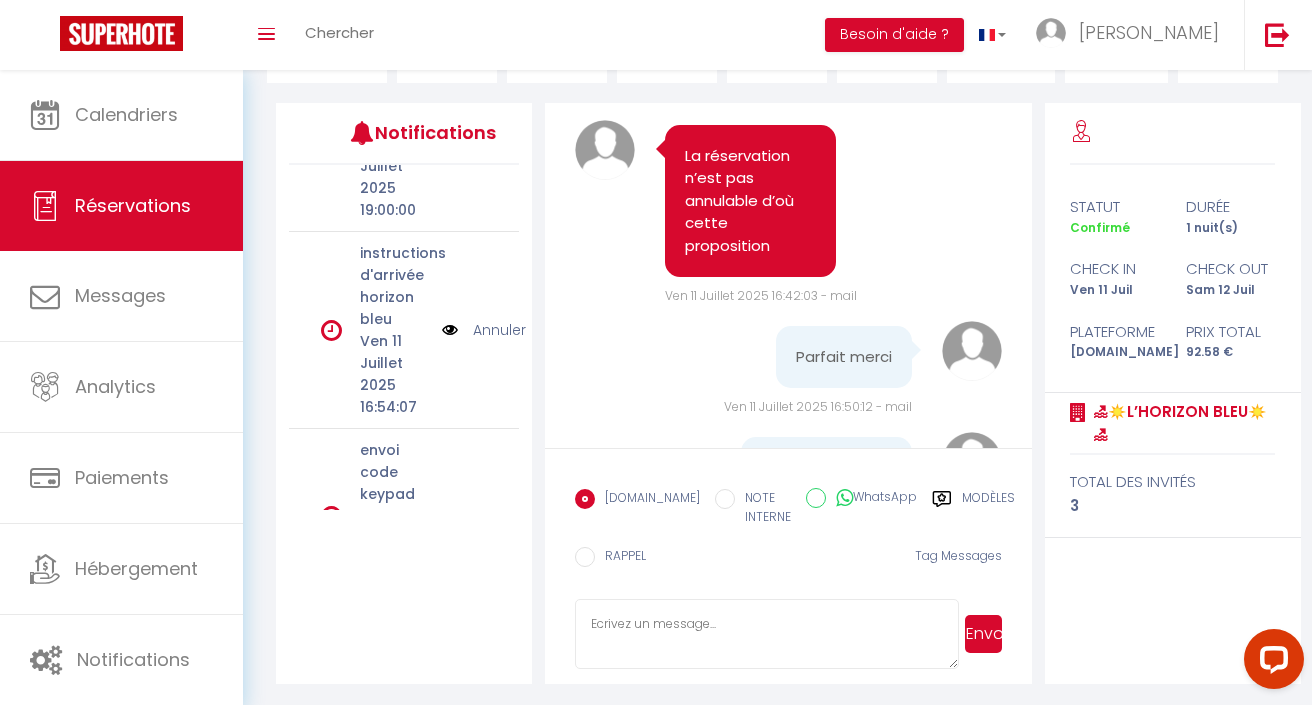 scroll, scrollTop: 398, scrollLeft: 0, axis: vertical 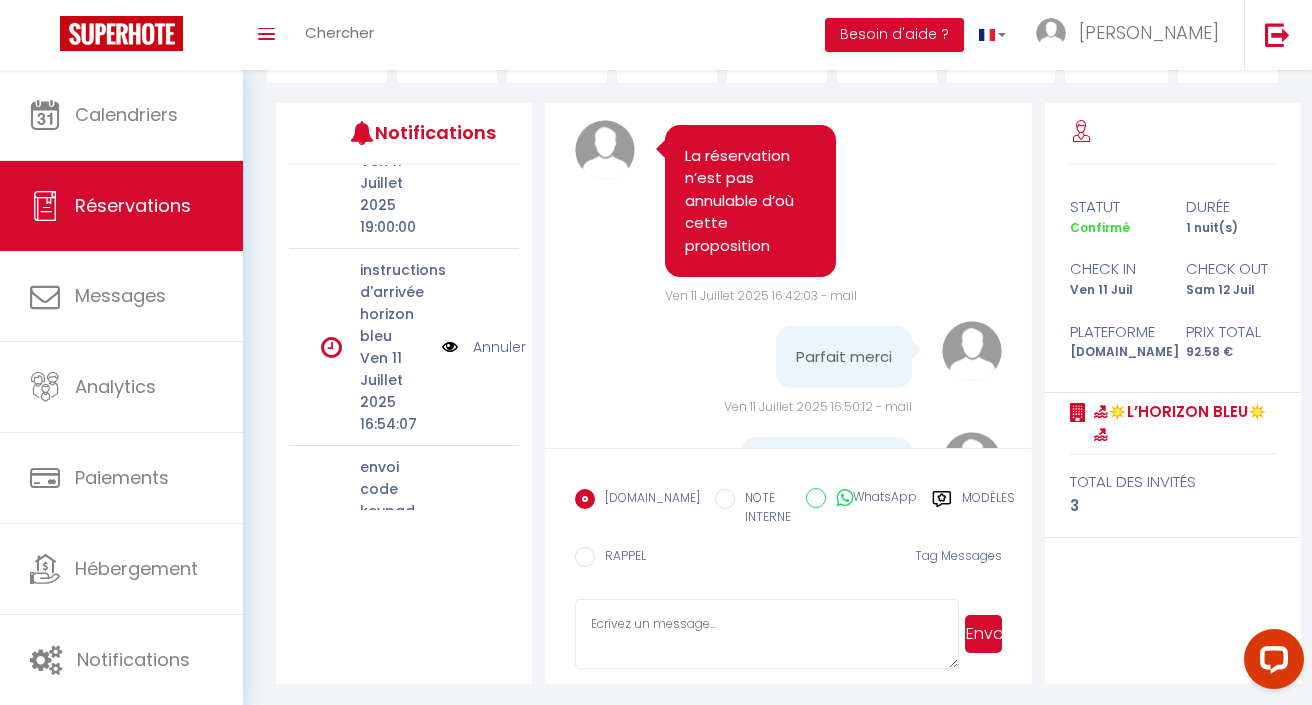 click at bounding box center (450, 347) 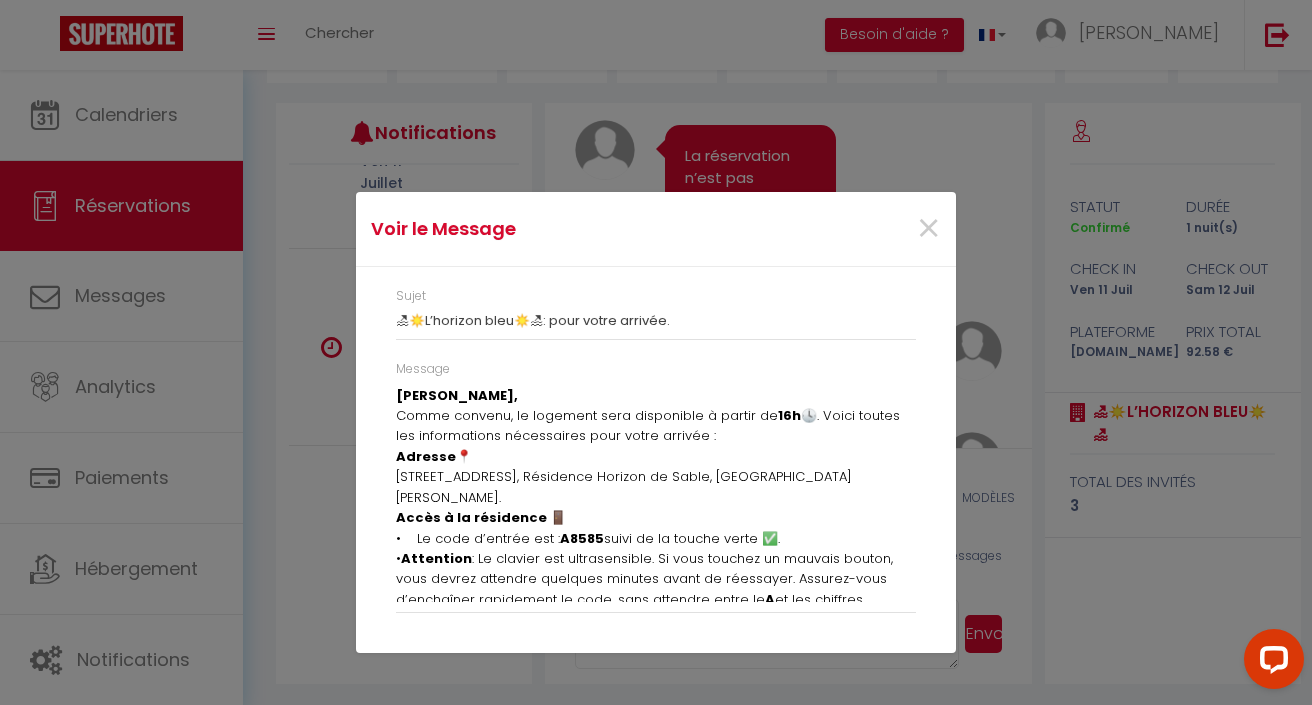 click on "[PERSON_NAME]," at bounding box center (457, 395) 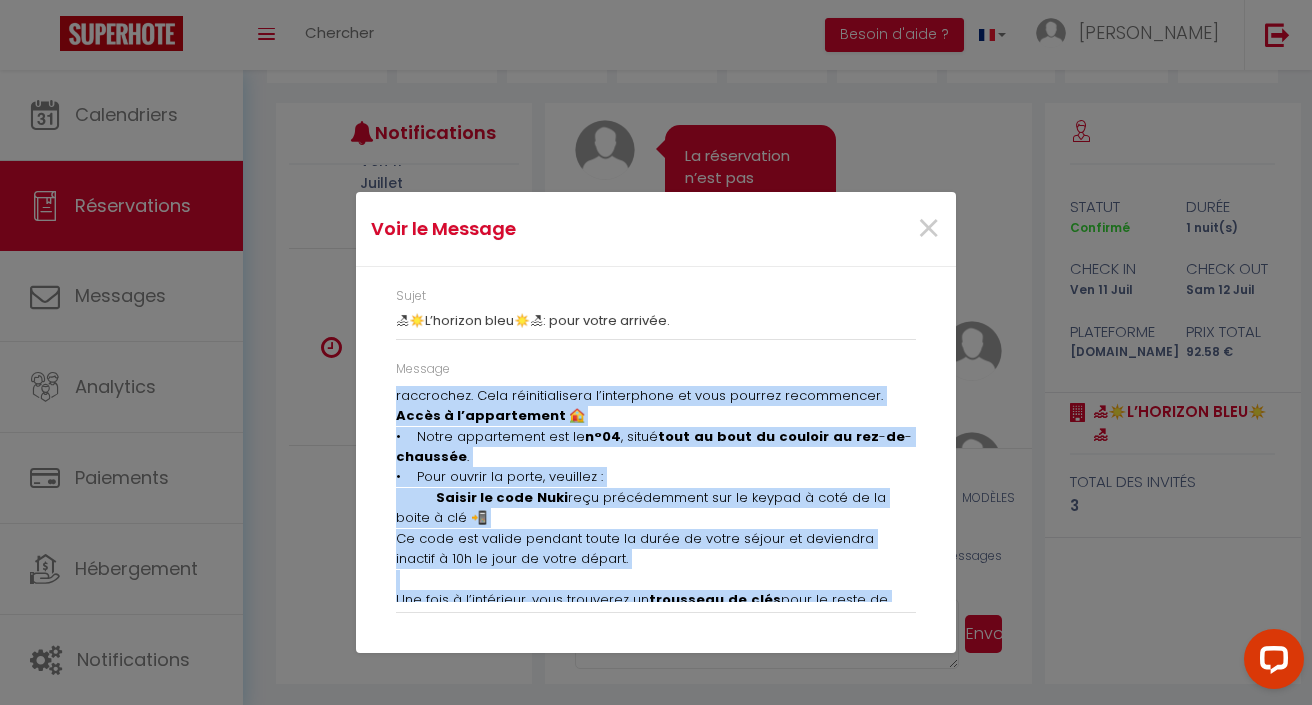 scroll, scrollTop: 404, scrollLeft: 0, axis: vertical 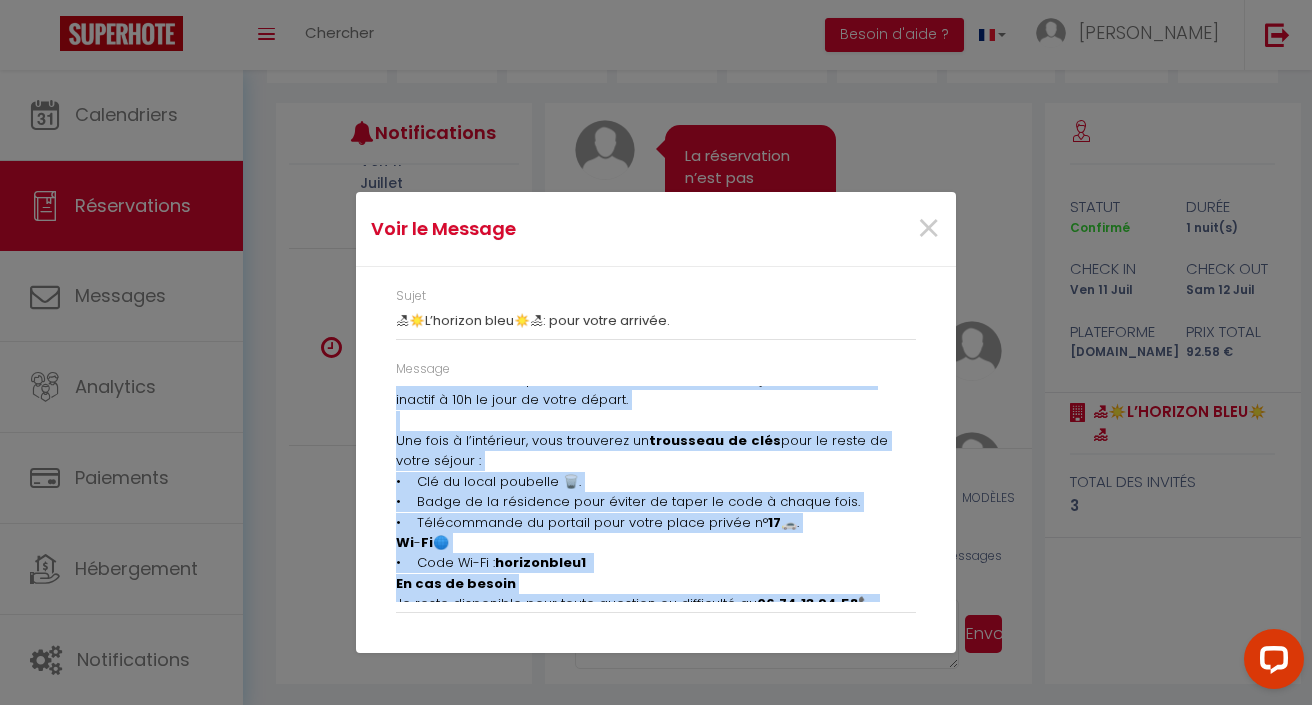 drag, startPoint x: 396, startPoint y: 388, endPoint x: 704, endPoint y: 590, distance: 368.33136 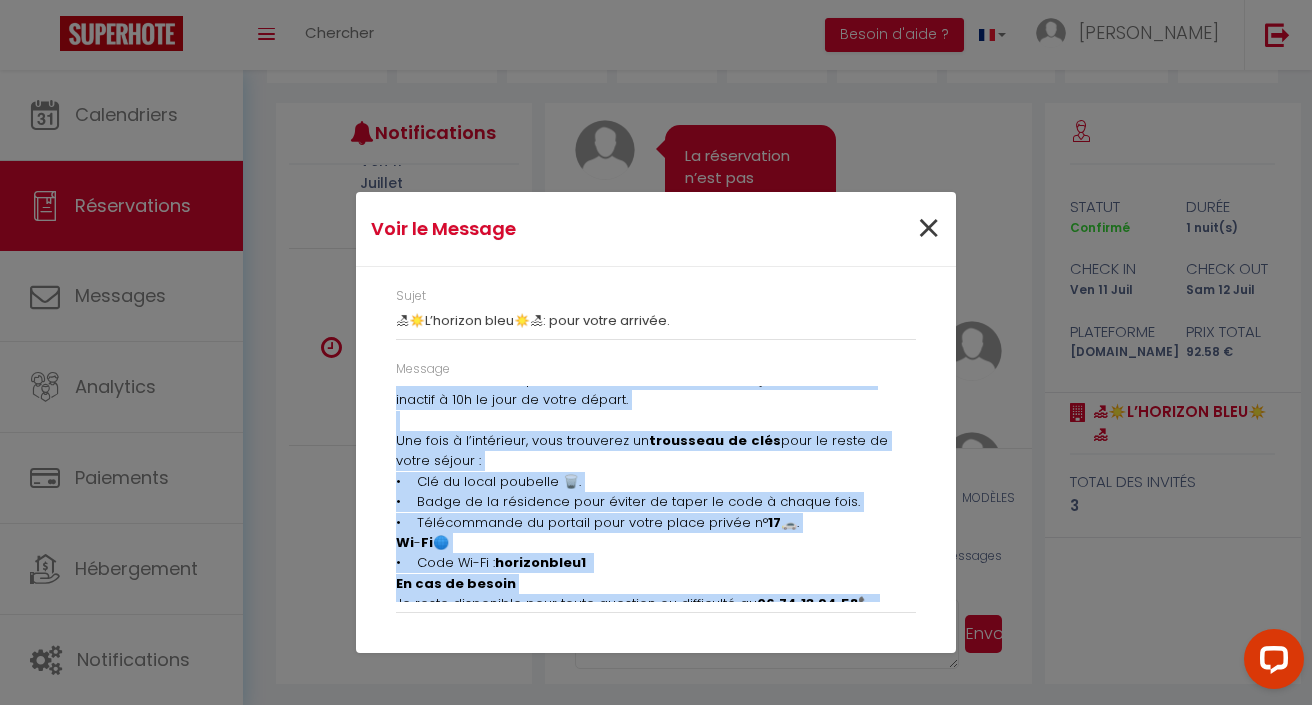 click on "×" at bounding box center (928, 229) 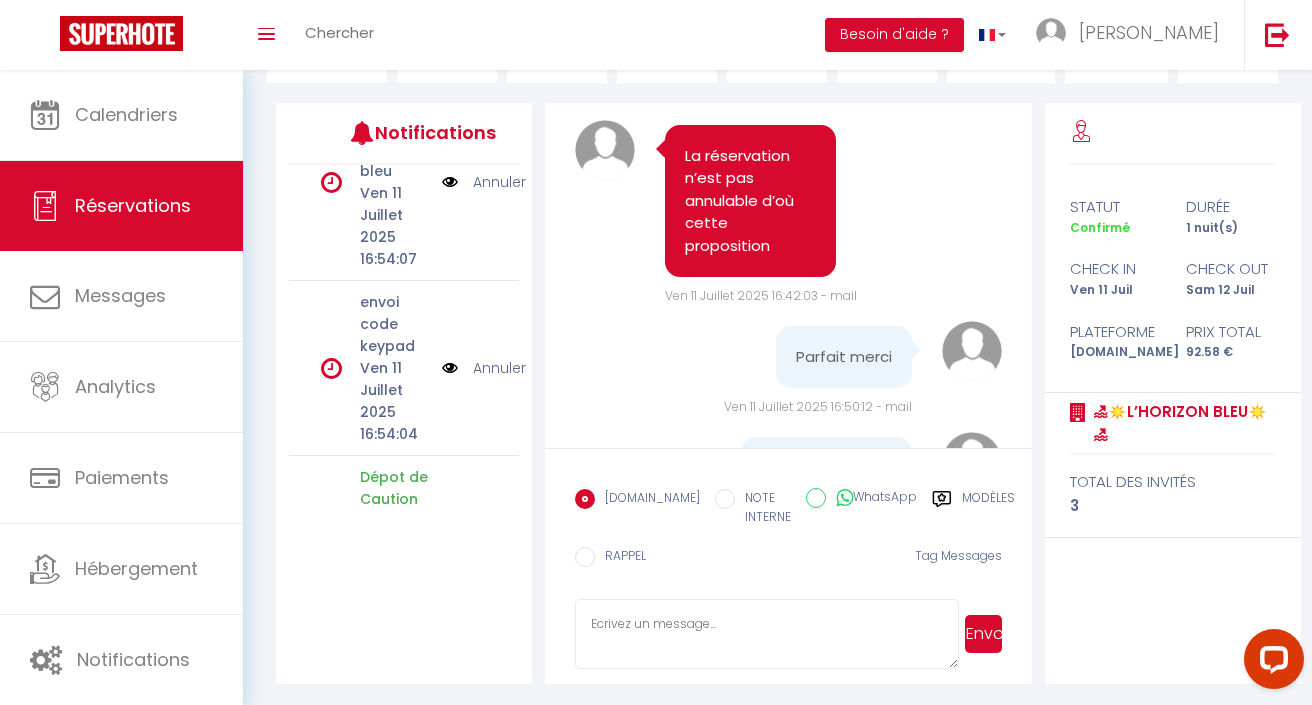 scroll, scrollTop: 592, scrollLeft: 0, axis: vertical 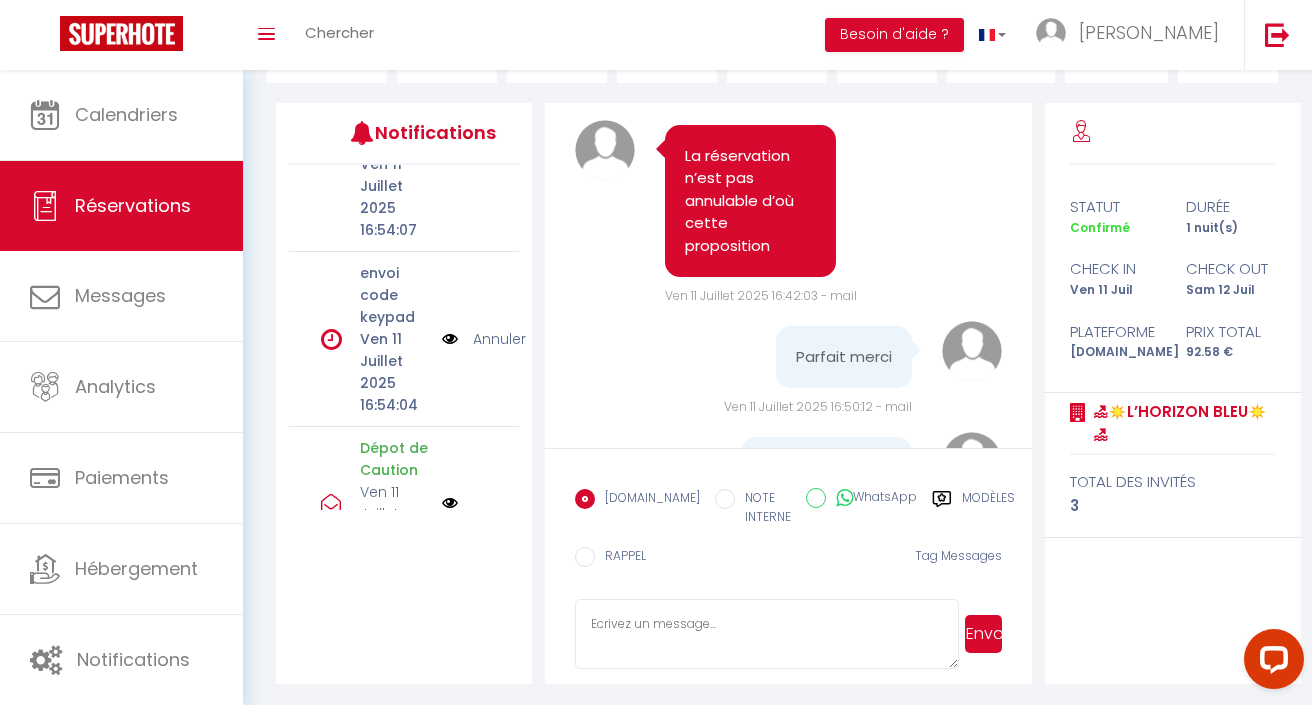 click at bounding box center [450, 339] 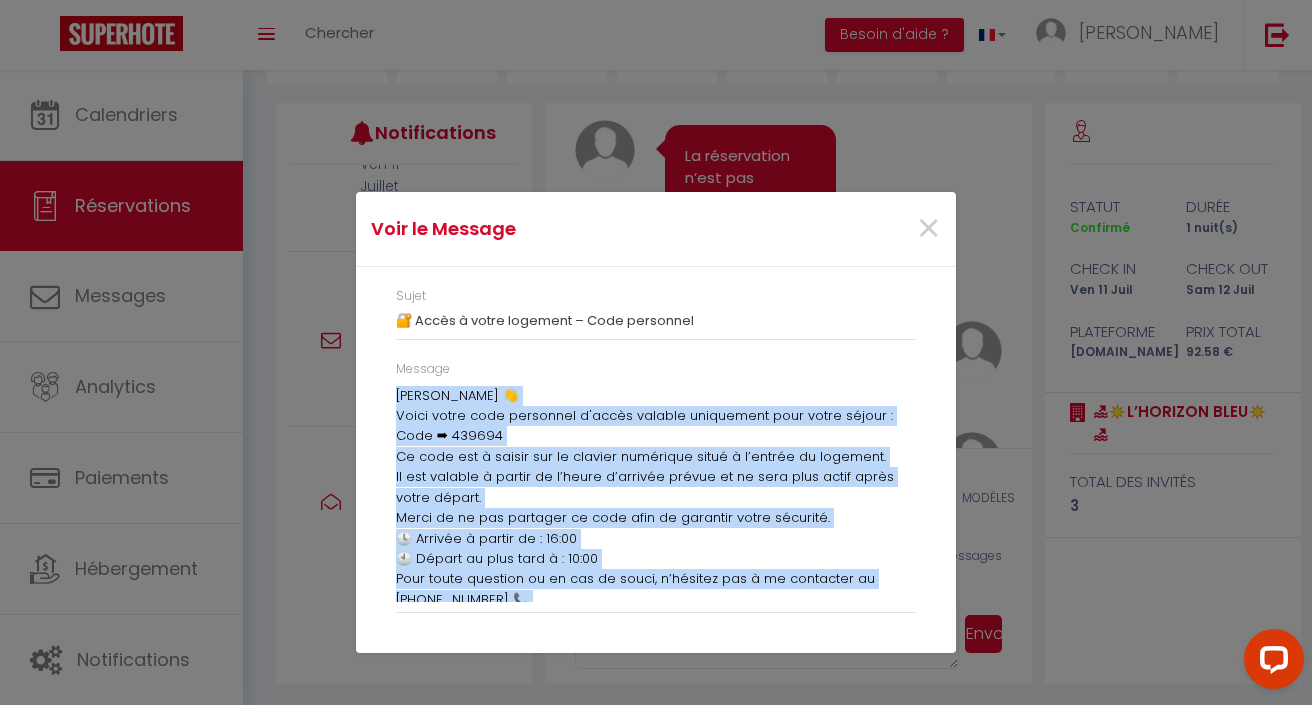 drag, startPoint x: 394, startPoint y: 391, endPoint x: 691, endPoint y: 645, distance: 390.80045 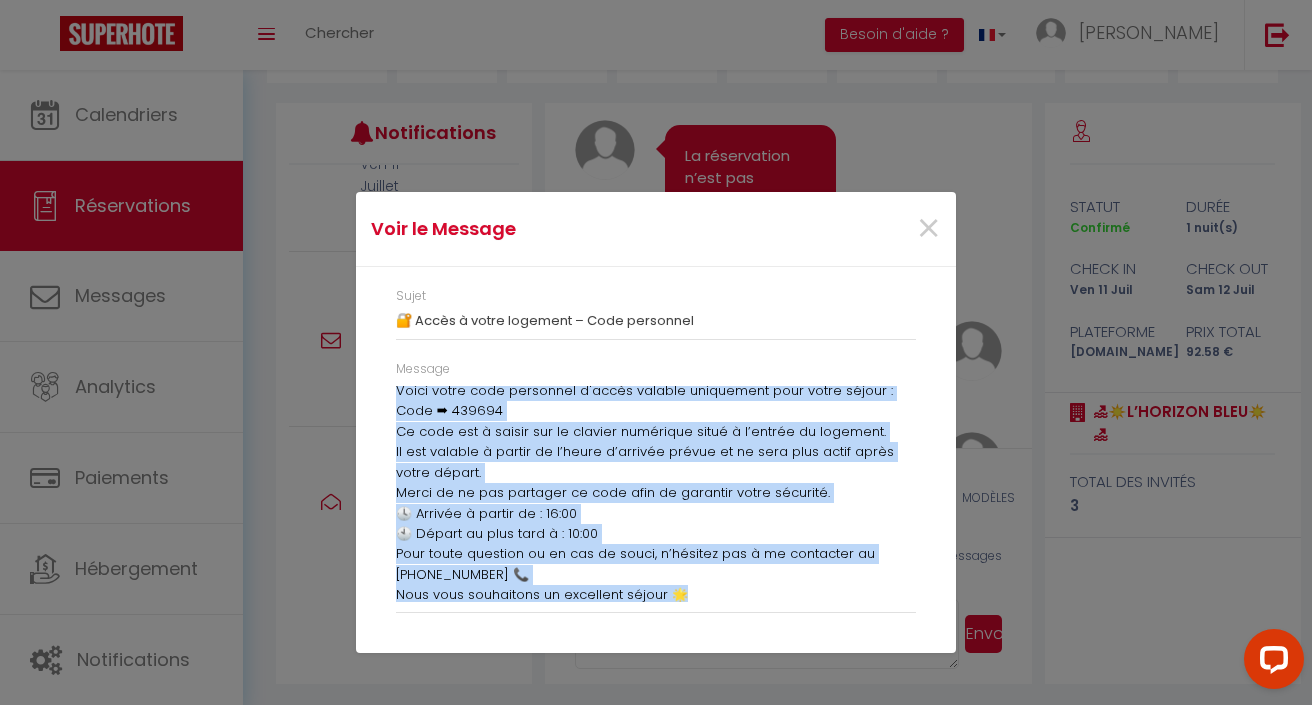 scroll, scrollTop: 24, scrollLeft: 0, axis: vertical 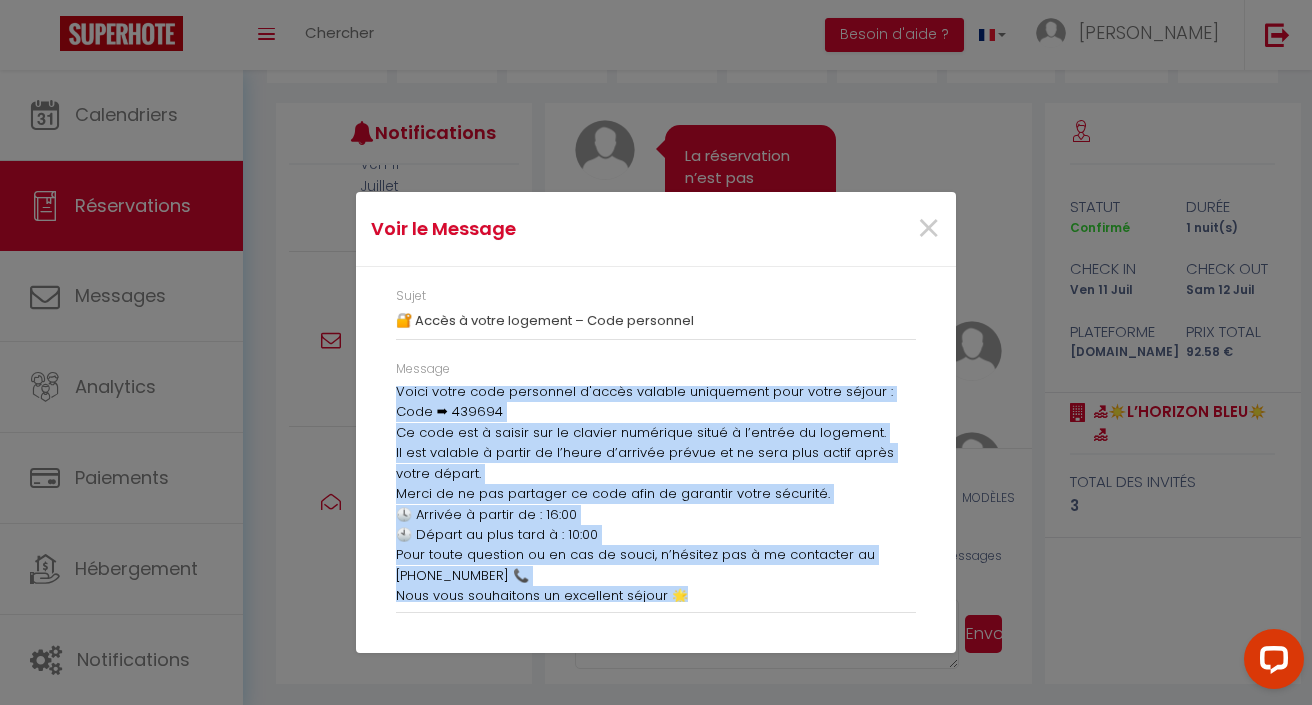 copy on "[PERSON_NAME] 👋
Voici votre code personnel d'accès valable uniquement pour votre séjour :
Code ➡ 439694
Ce code est à saisir sur le clavier numérique situé à l’entrée du logement.
Il est valable à partir de l’heure d’arrivée prévue et ne sera plus actif après votre départ.
Merci de ne pas partager ce code afin de garantir votre sécurité.
🕓 Arrivée à partir de : 16:00
🕙 Départ au plus tard à : 10:00
Pour toute question ou en cas de souci, n’hésitez pas à me contacter au [PHONE_NUMBER] 📞
Nous vous souhaitons un excellent séjour 🌟" 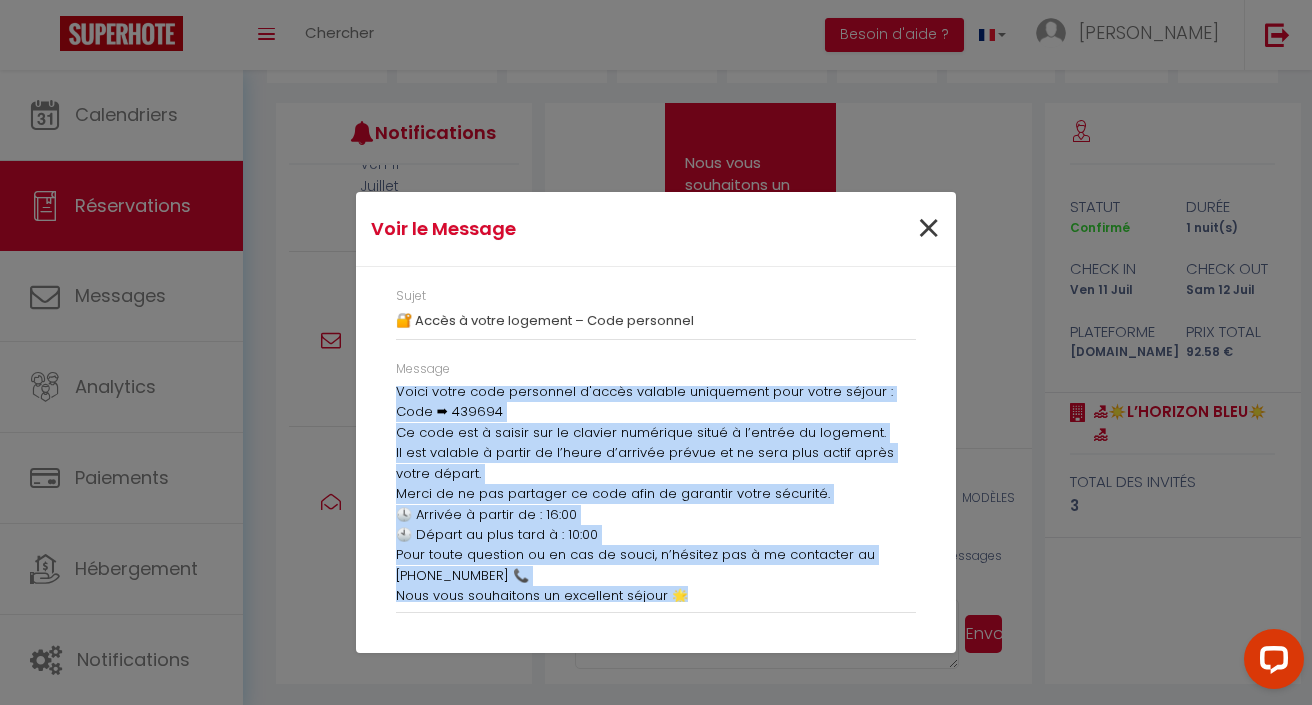 click on "×" at bounding box center [928, 229] 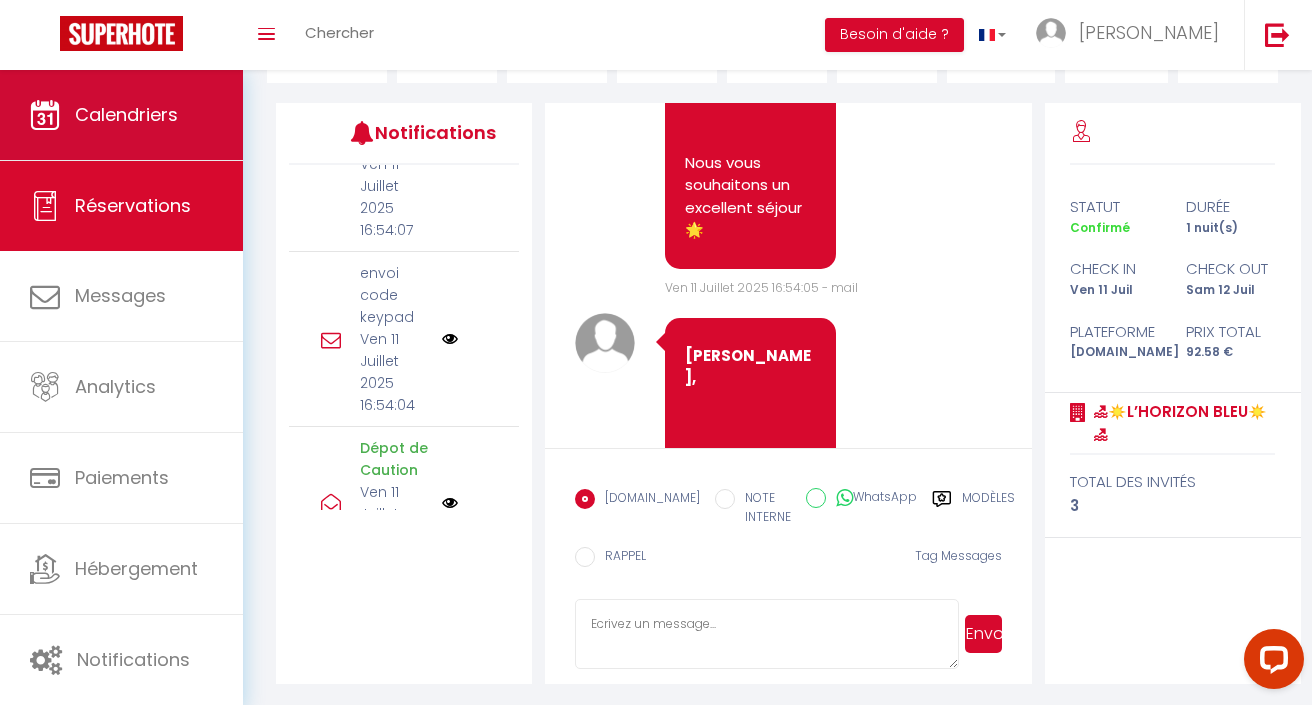 click on "Calendriers" at bounding box center (121, 115) 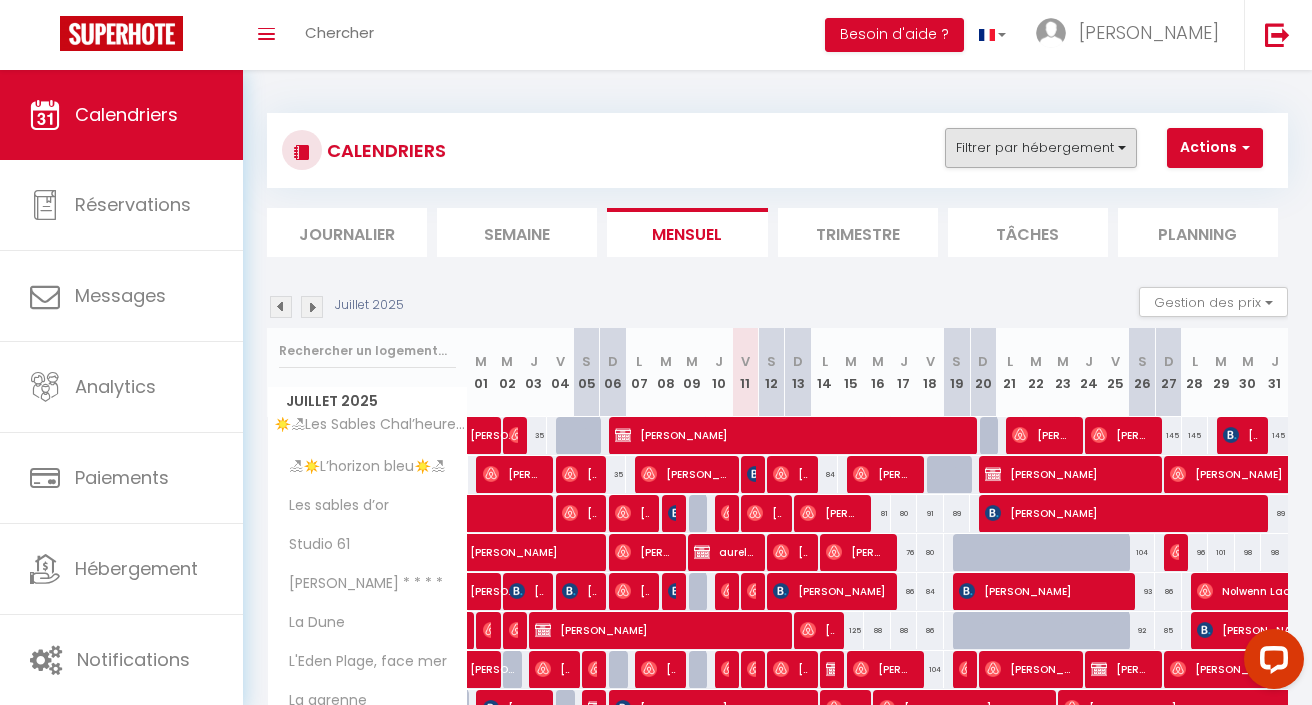 click on "Filtrer par hébergement" at bounding box center (1041, 148) 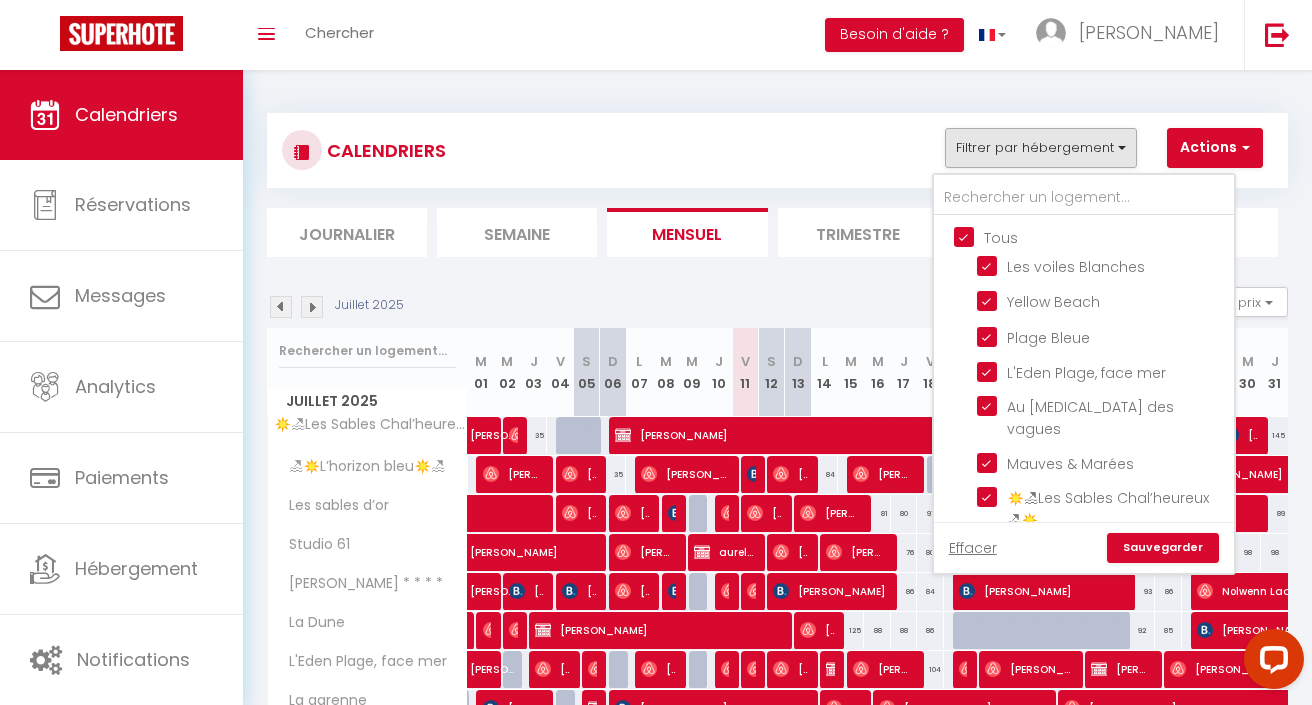 click on "Tous" at bounding box center (1104, 236) 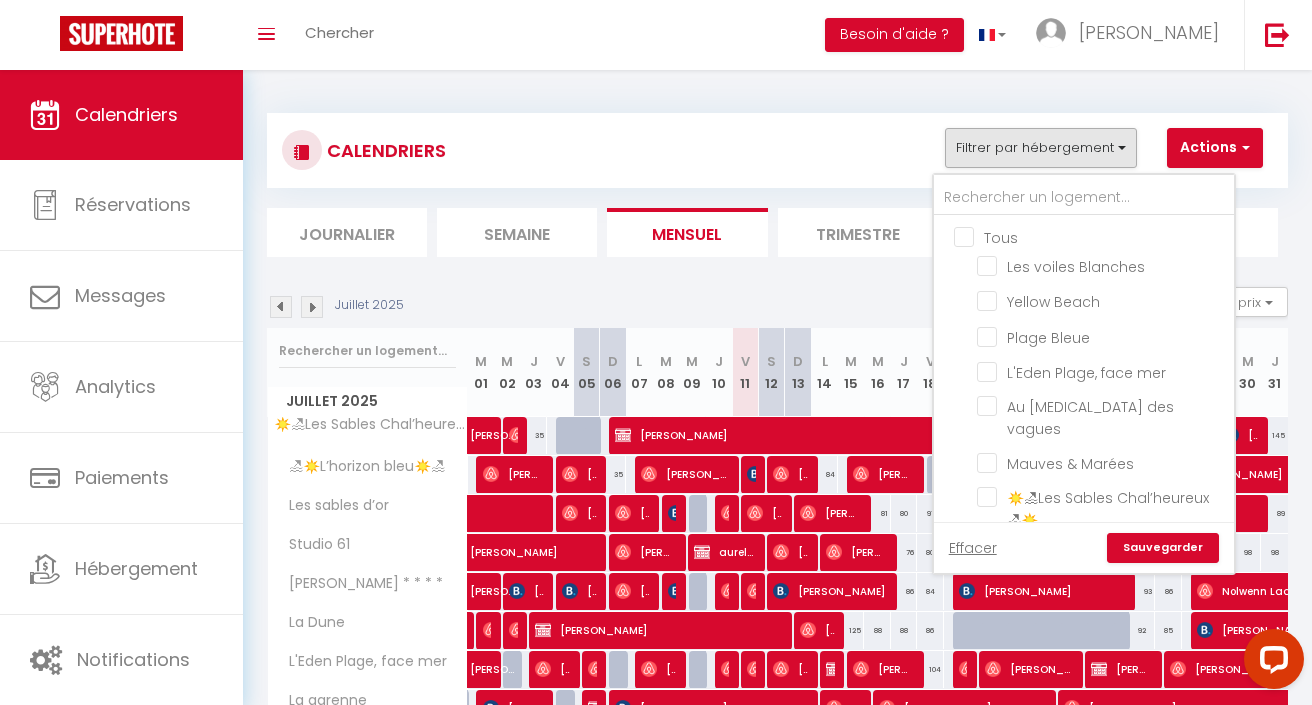 checkbox on "false" 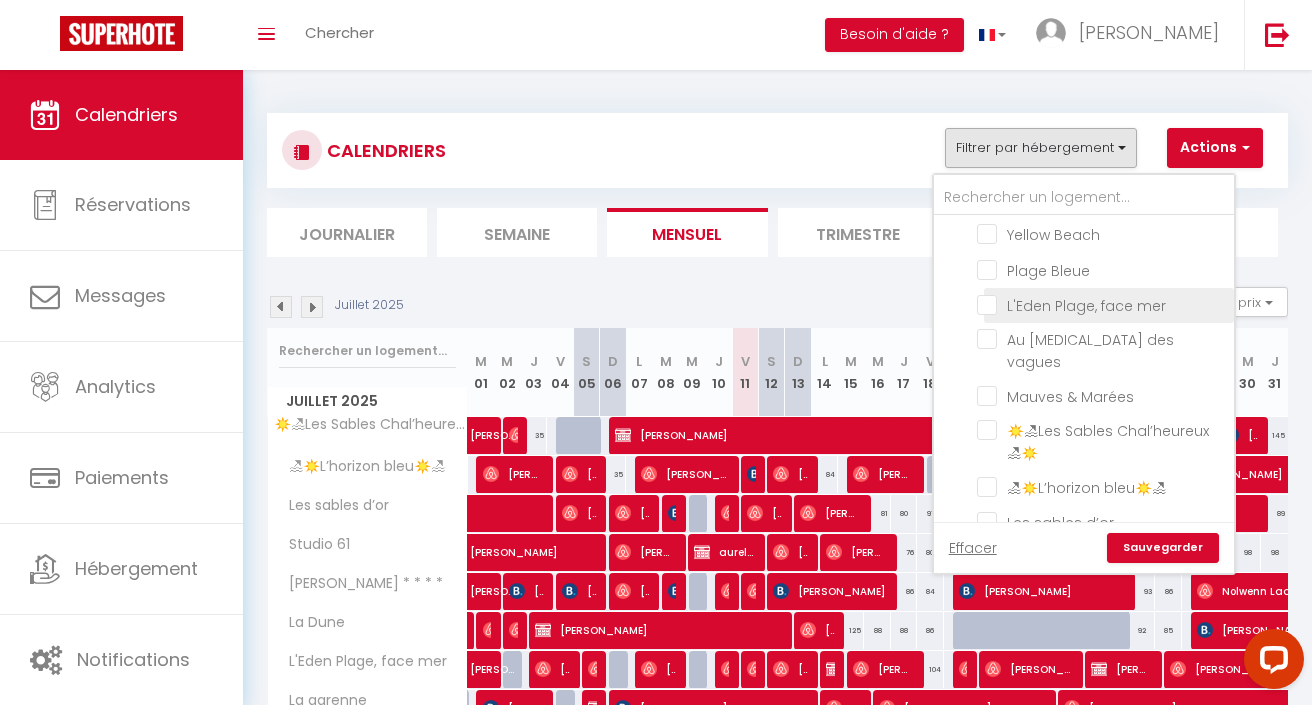 scroll, scrollTop: 75, scrollLeft: 0, axis: vertical 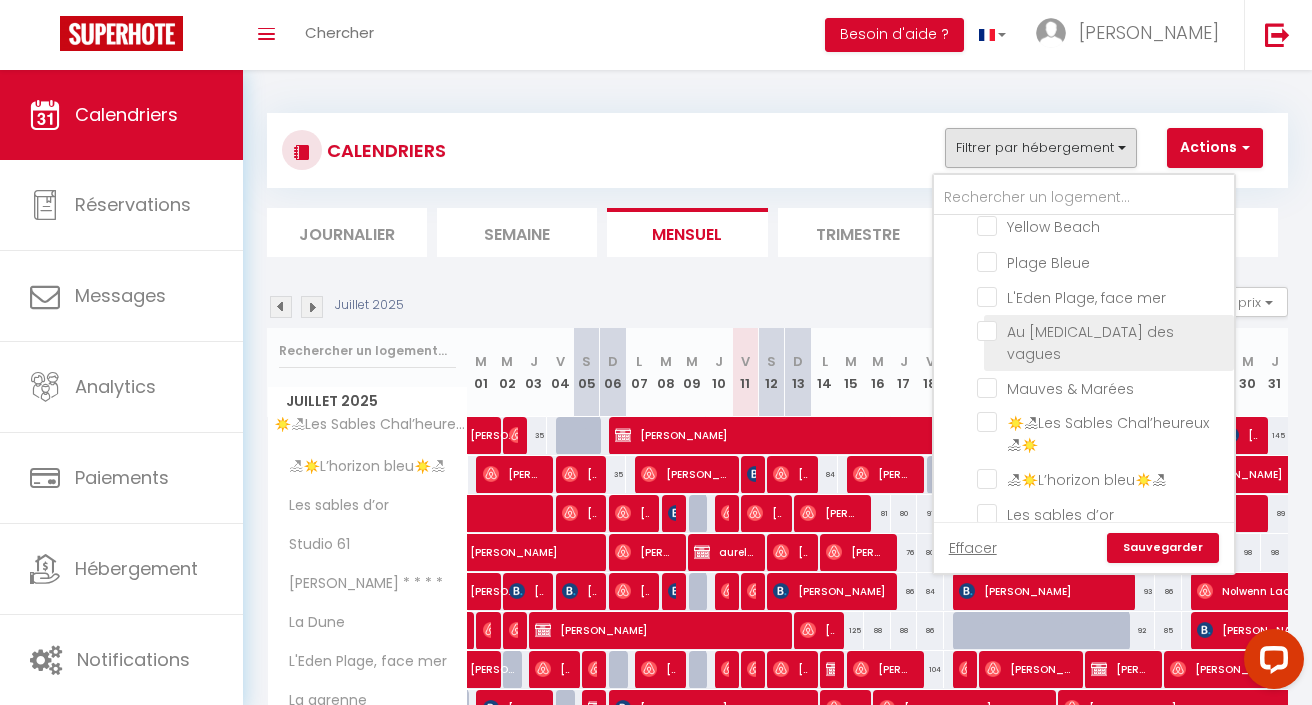 click on "Au [MEDICAL_DATA] des vagues" at bounding box center (1102, 331) 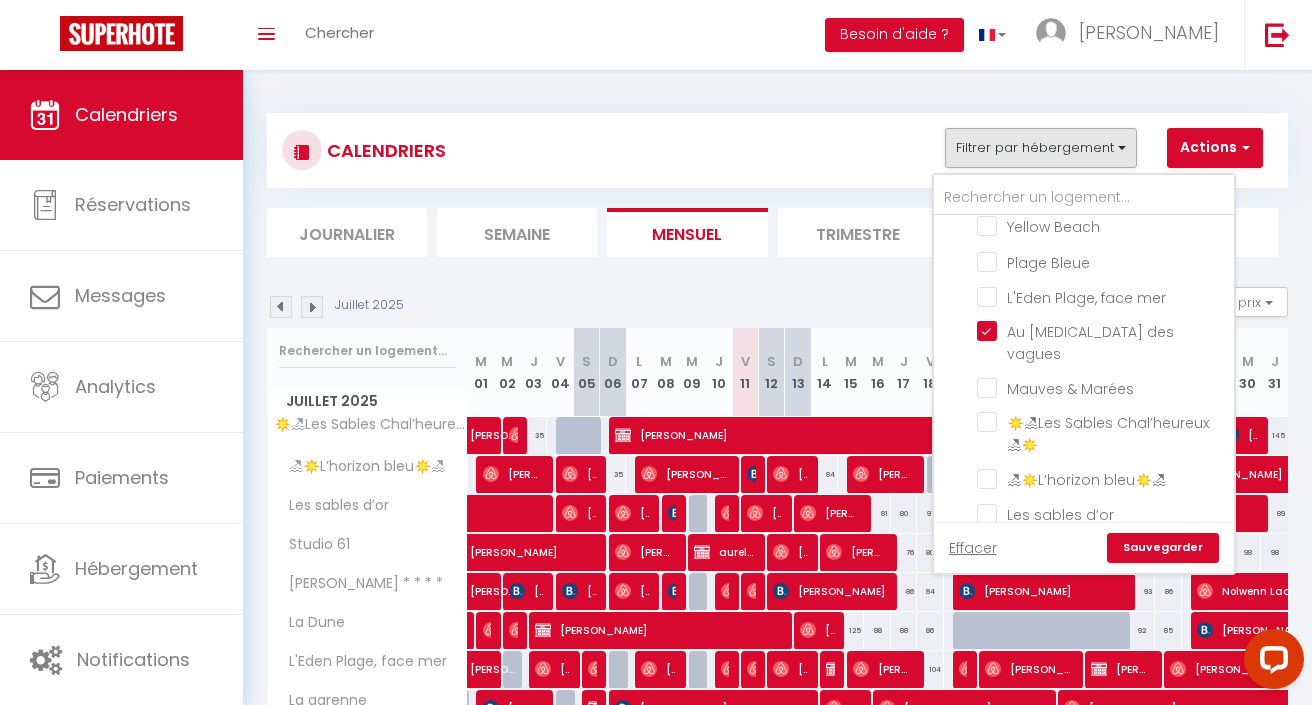 click on "Sauvegarder" at bounding box center [1163, 548] 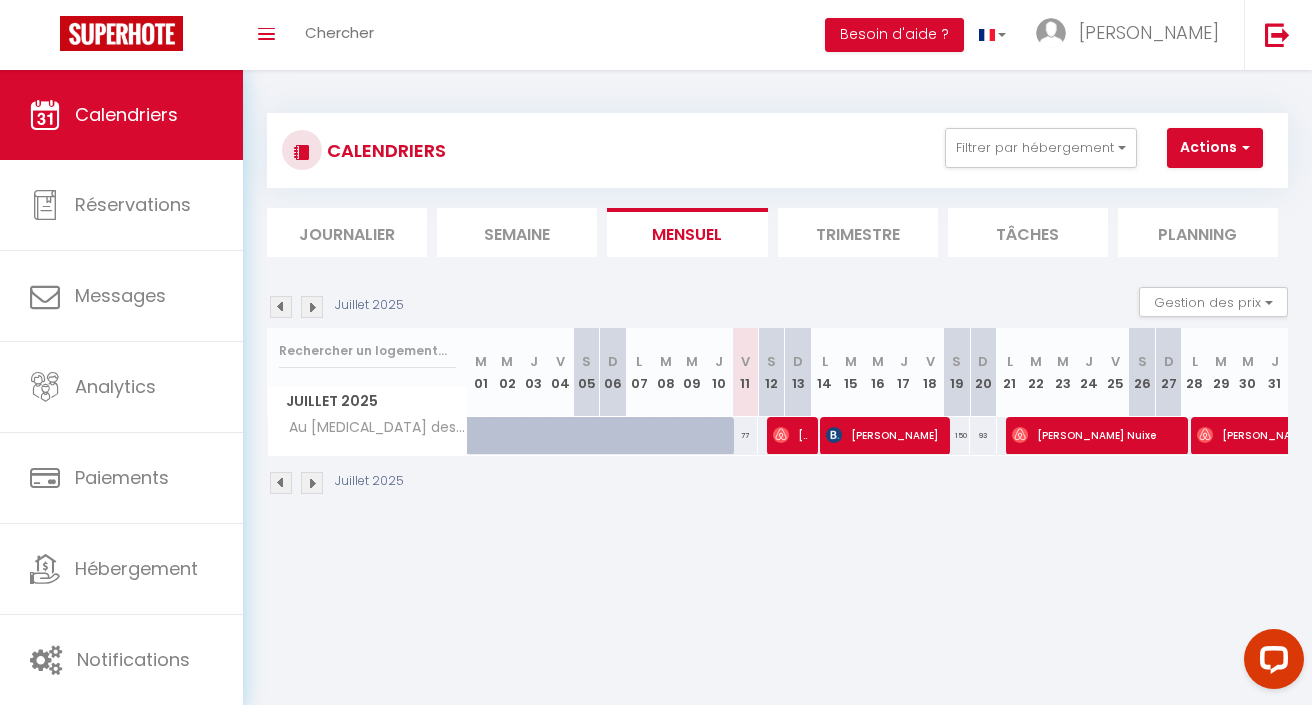 click at bounding box center [834, 435] 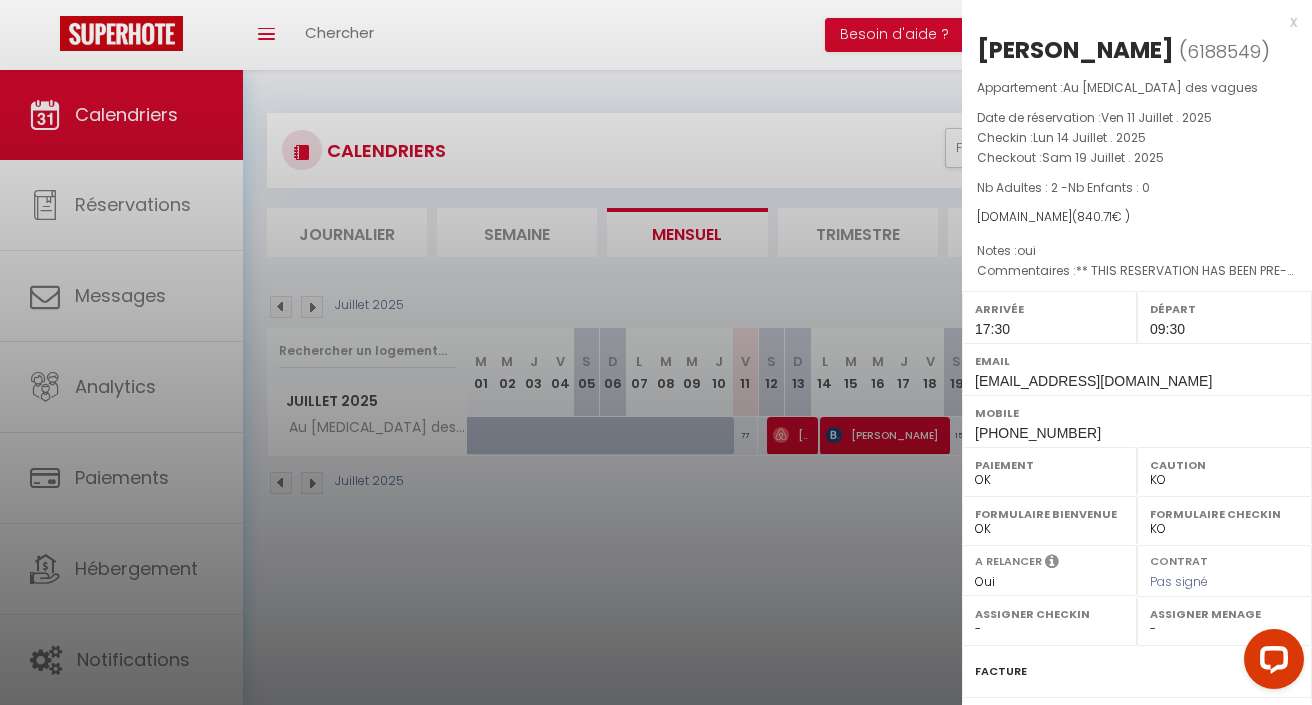 select on "47723" 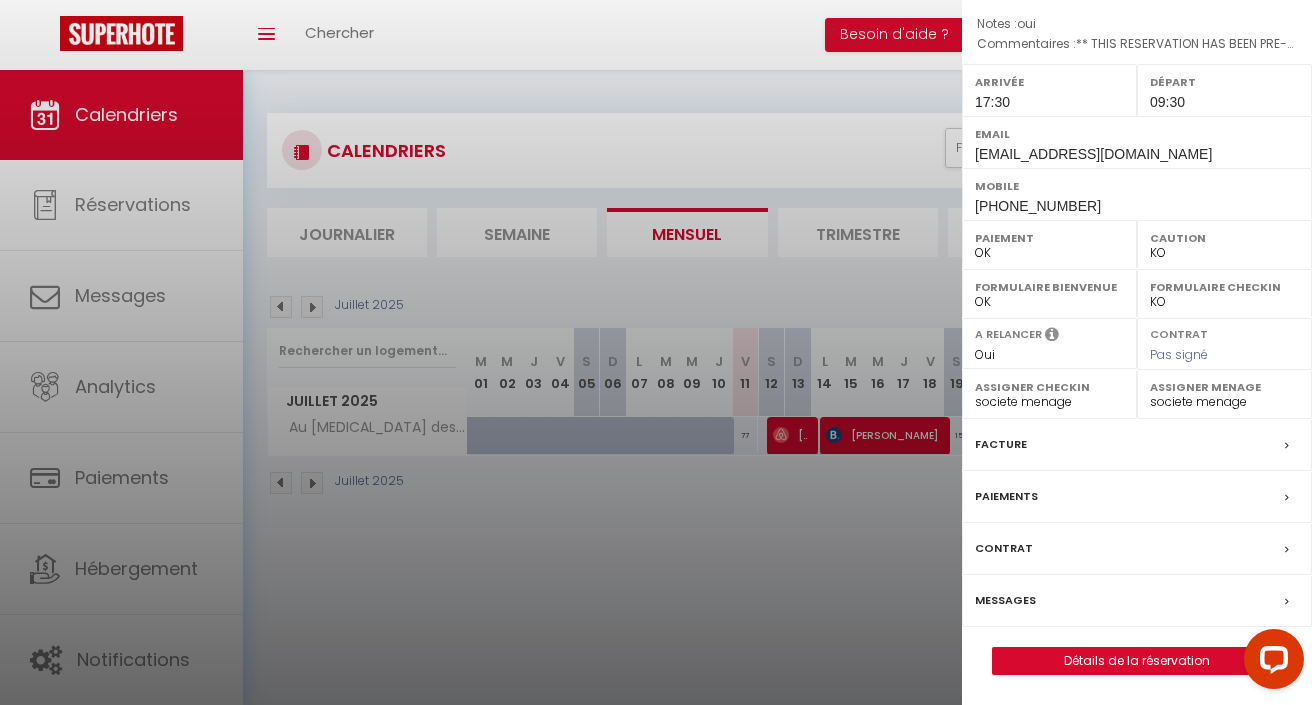 scroll, scrollTop: 253, scrollLeft: 0, axis: vertical 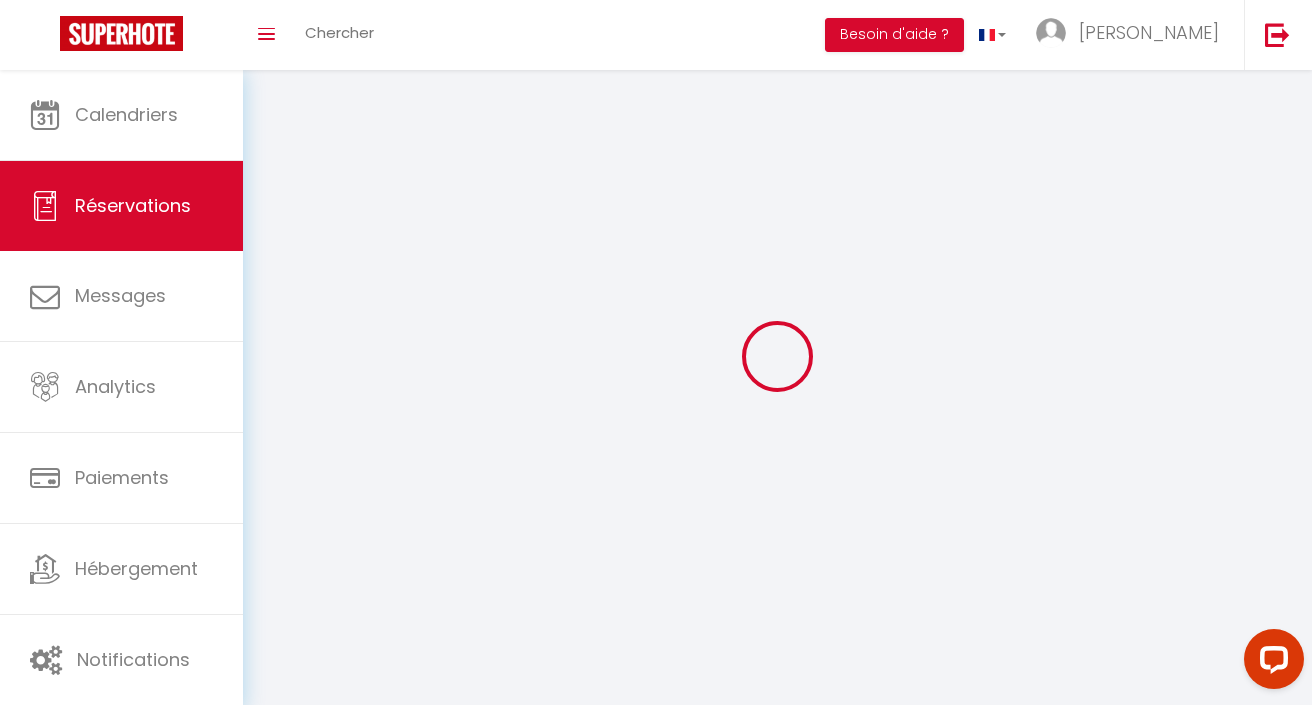 select 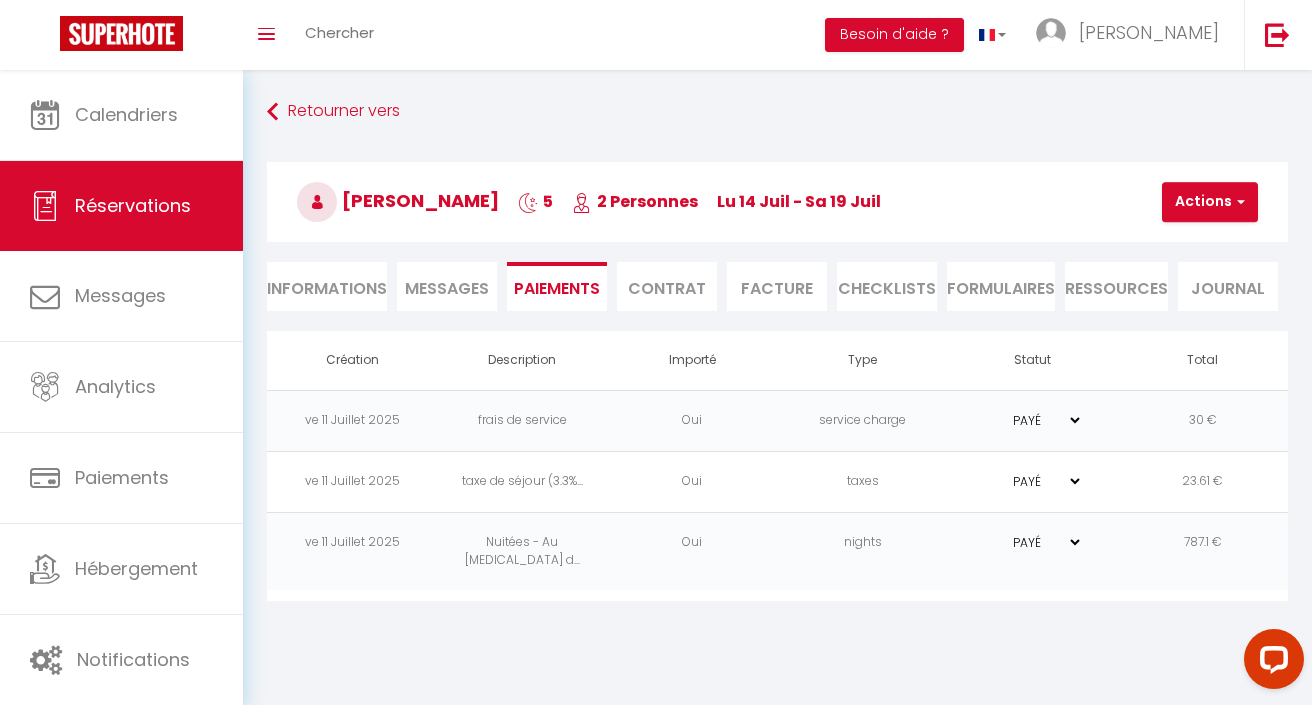 click on "Actions" at bounding box center [1210, 202] 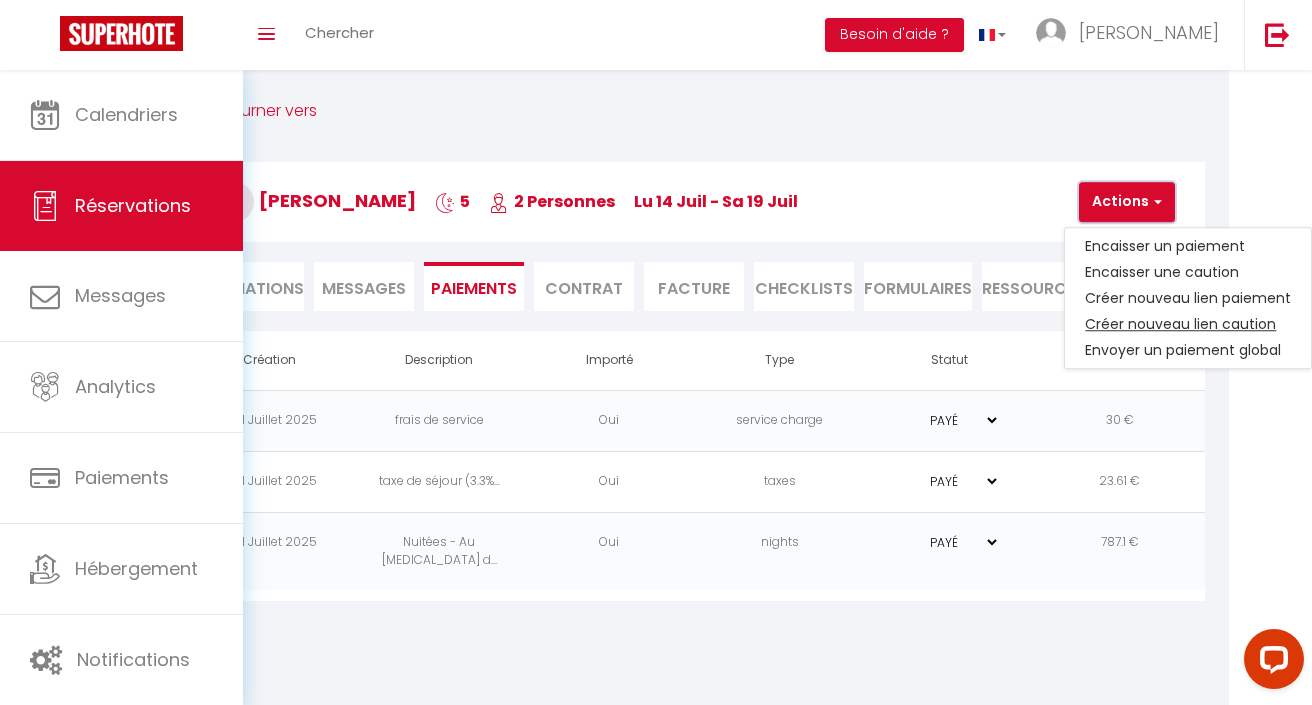 scroll, scrollTop: 0, scrollLeft: 82, axis: horizontal 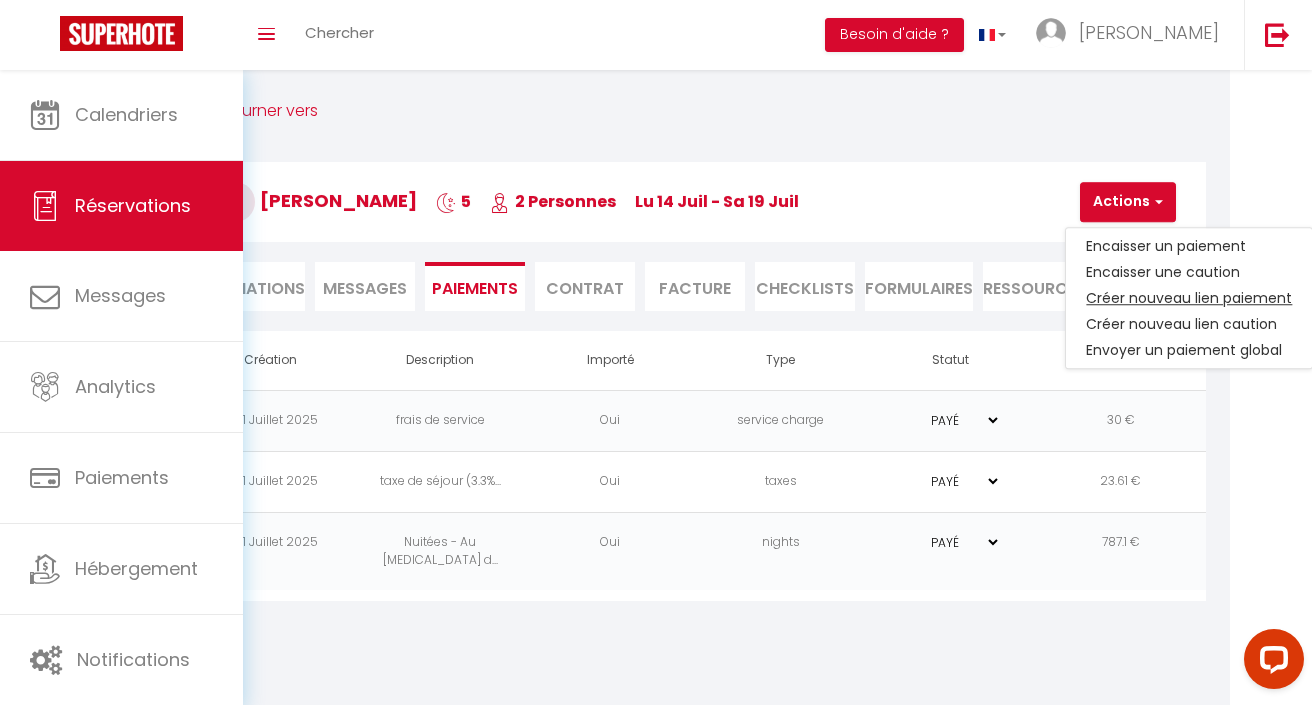 click on "Créer nouveau lien paiement" at bounding box center [1189, 298] 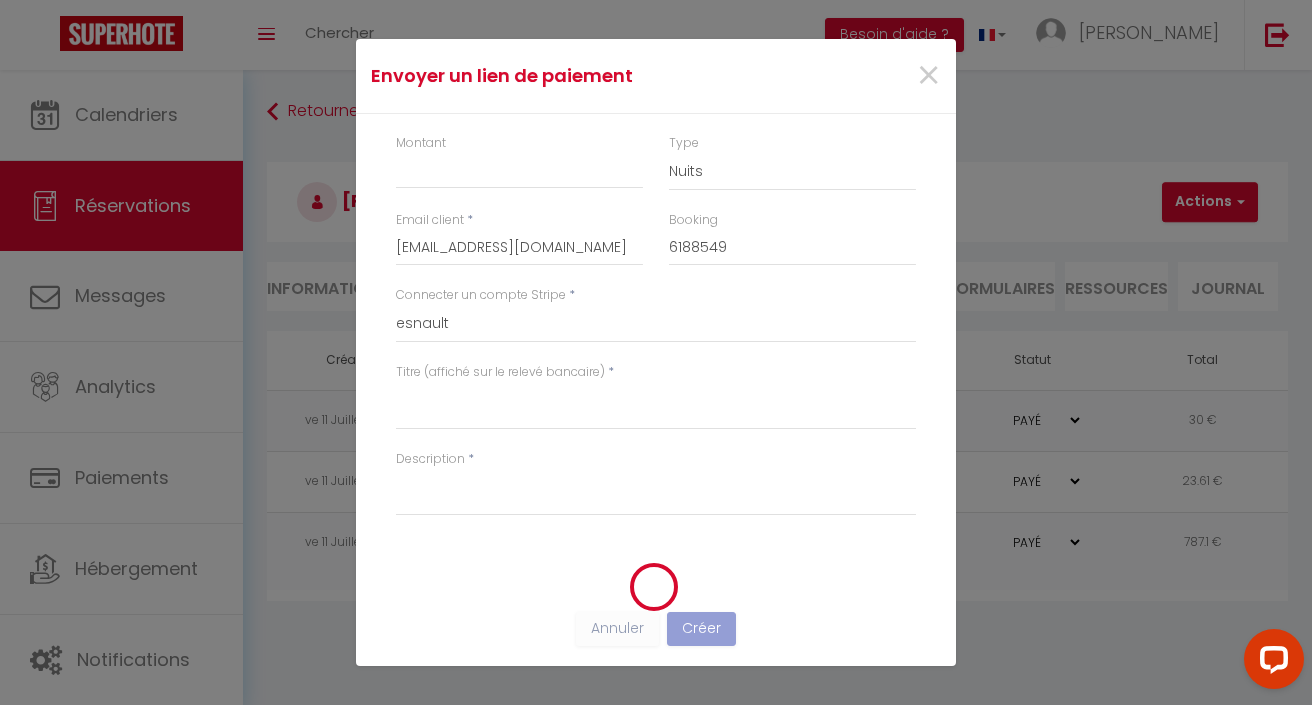 scroll, scrollTop: 0, scrollLeft: 0, axis: both 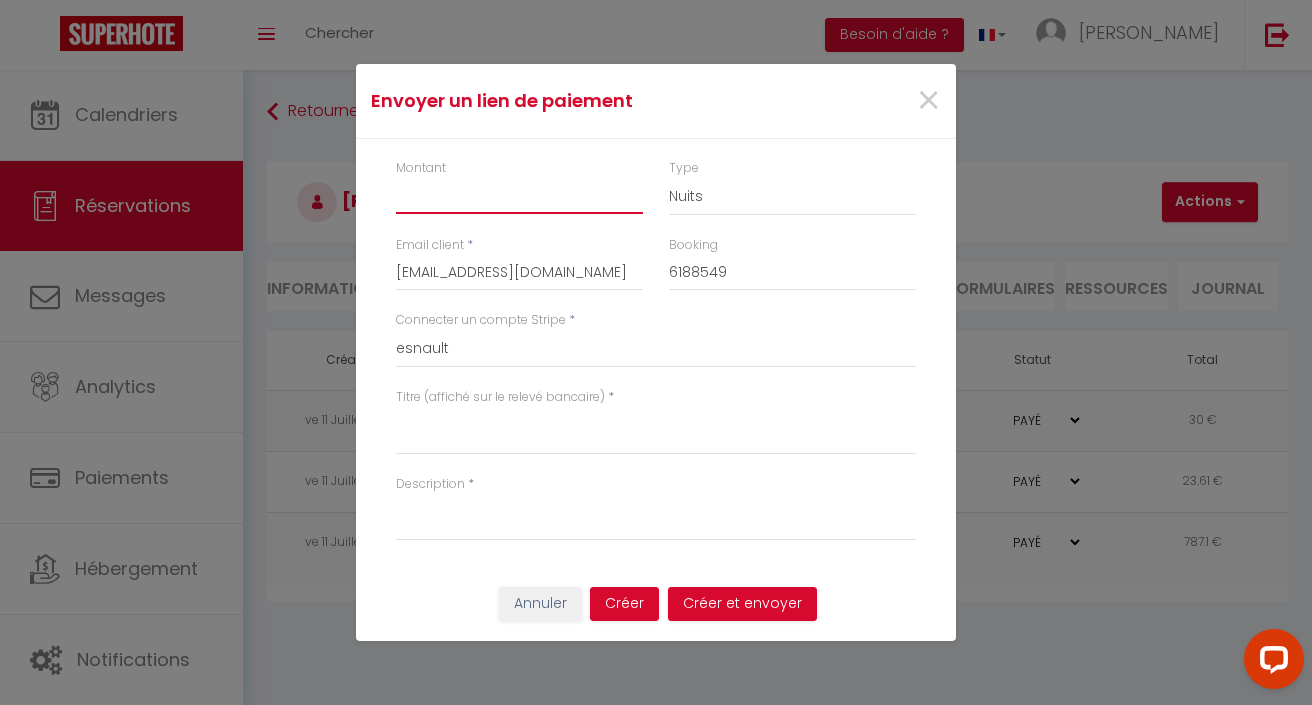 click on "Montant" at bounding box center [519, 196] 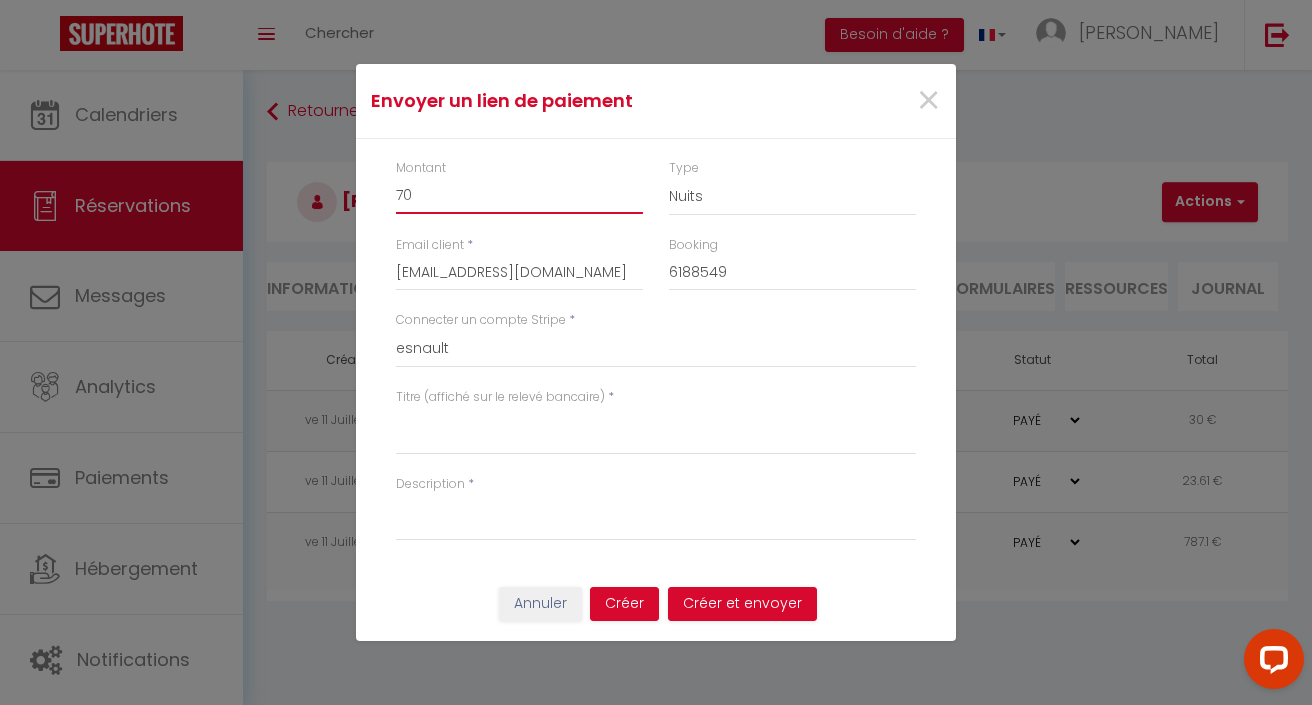type on "70" 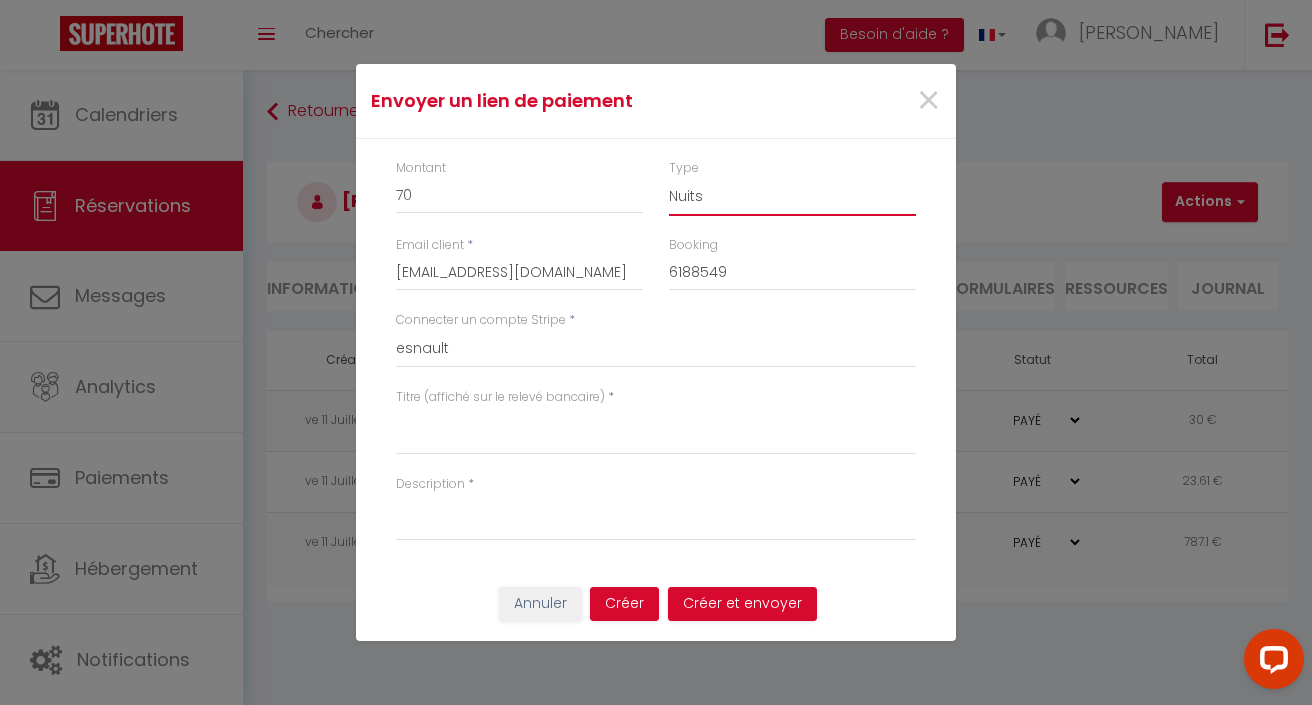 select on "other" 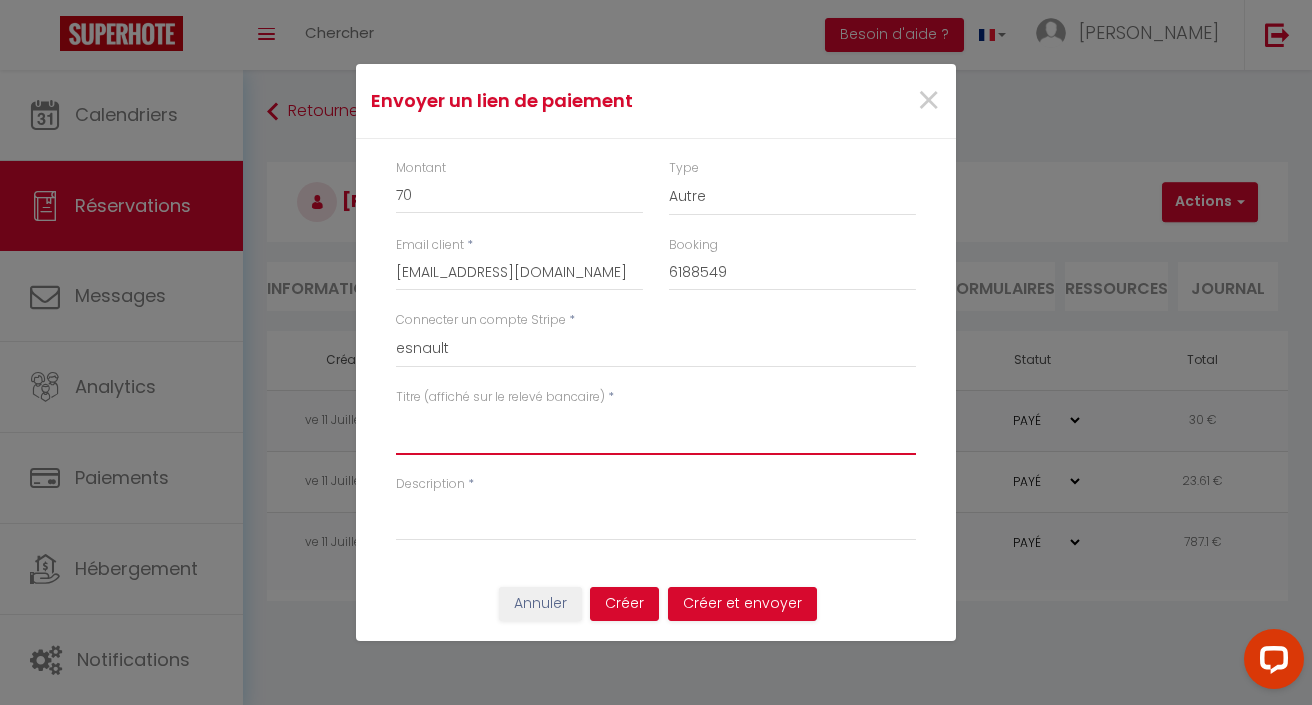 click on "Titre (affiché sur le relevé bancaire)" at bounding box center [656, 431] 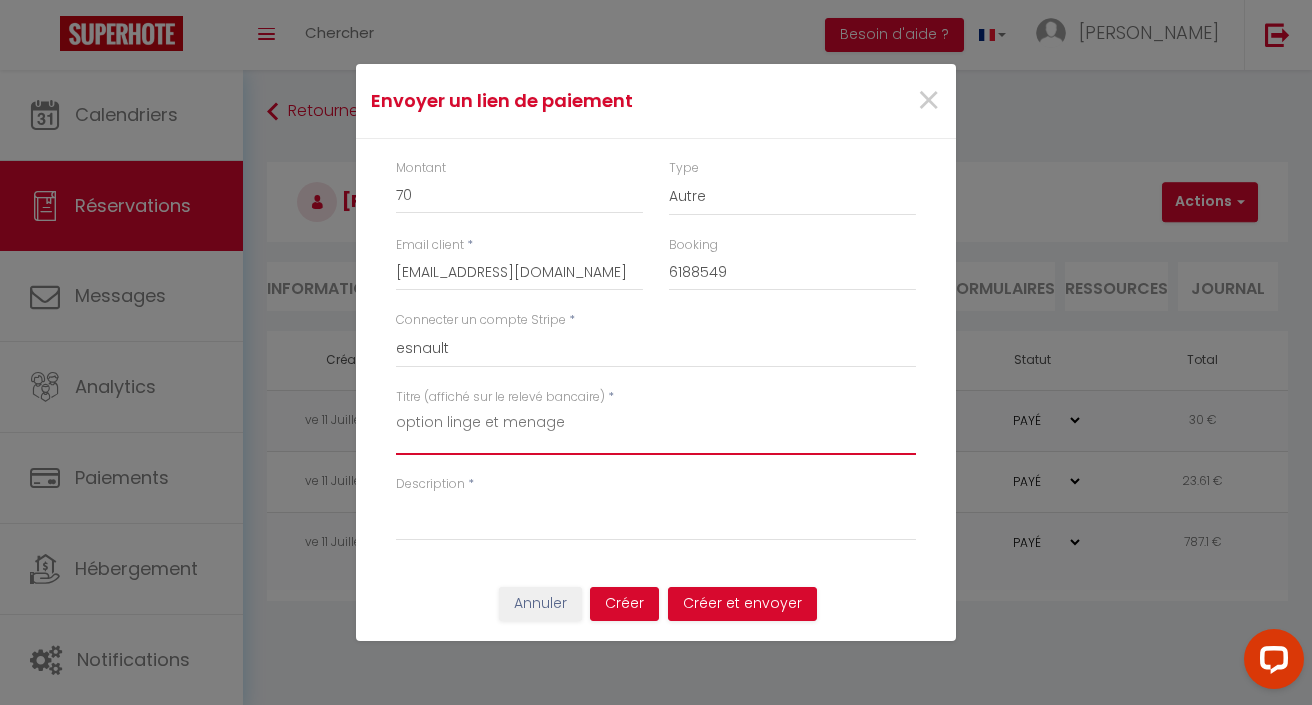 type on "option linge et menage" 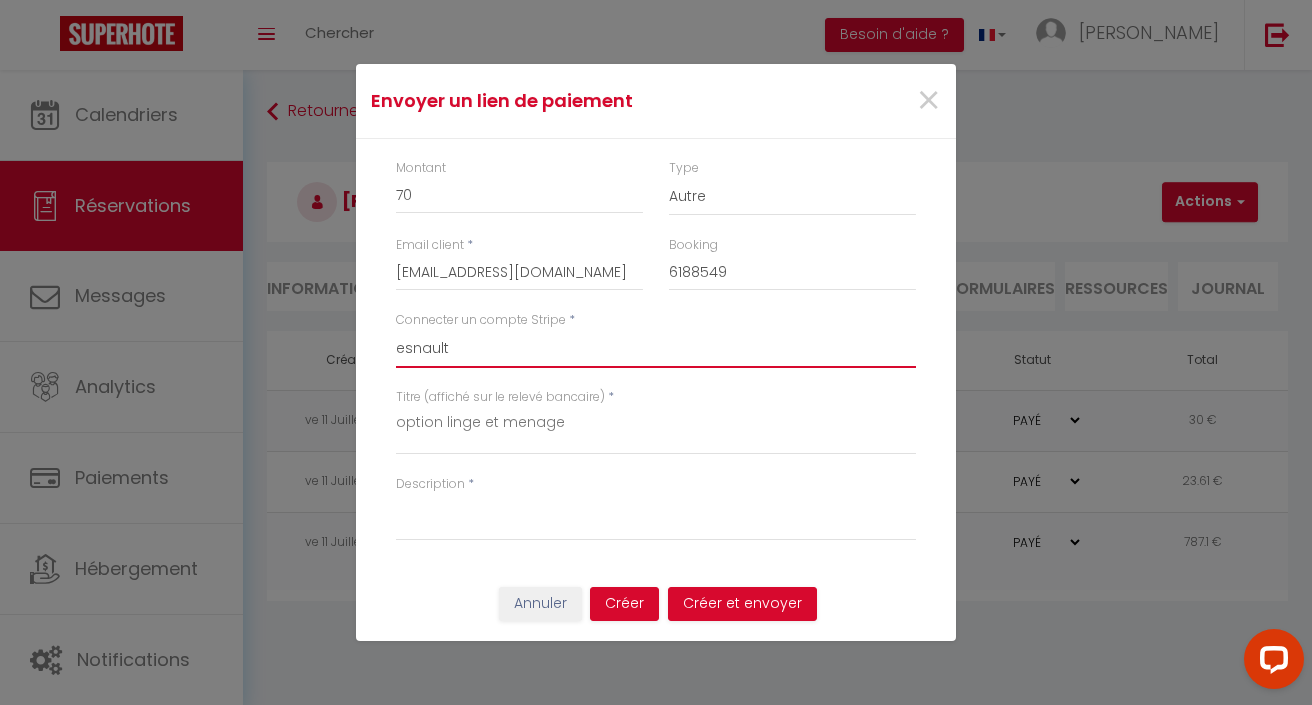 select on "8143" 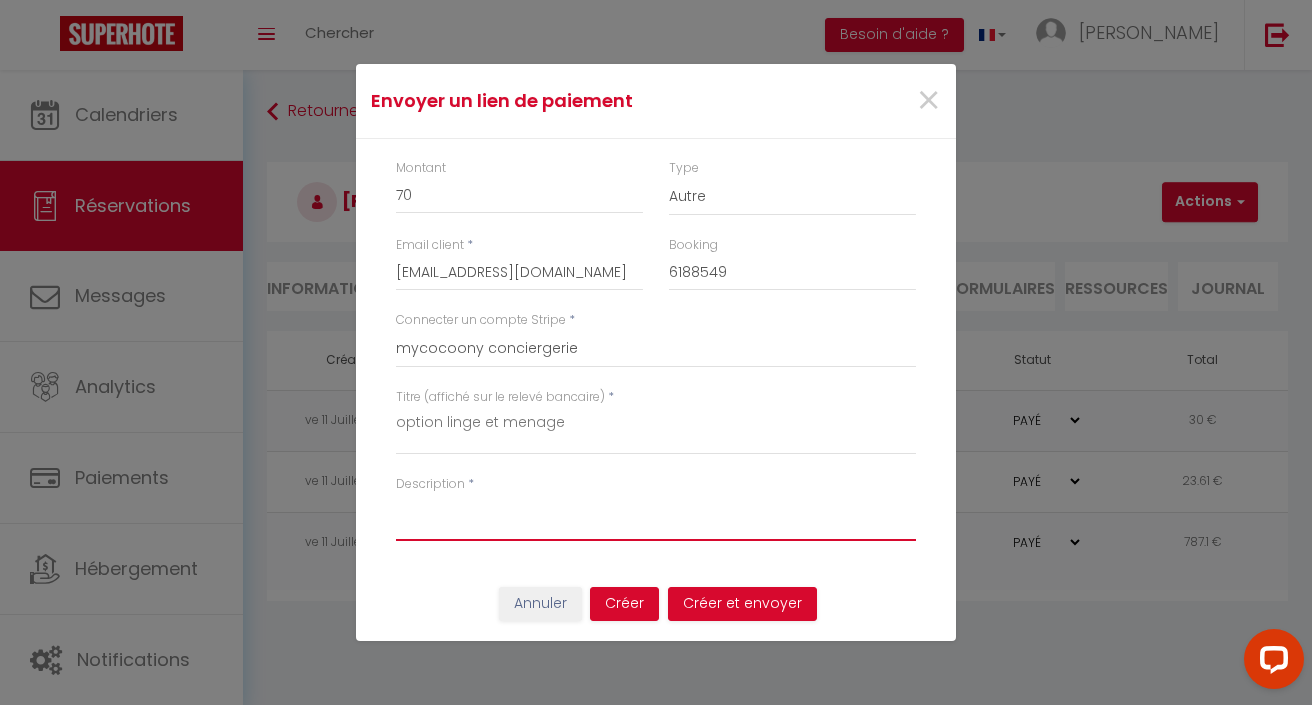 click on "Description" at bounding box center (656, 517) 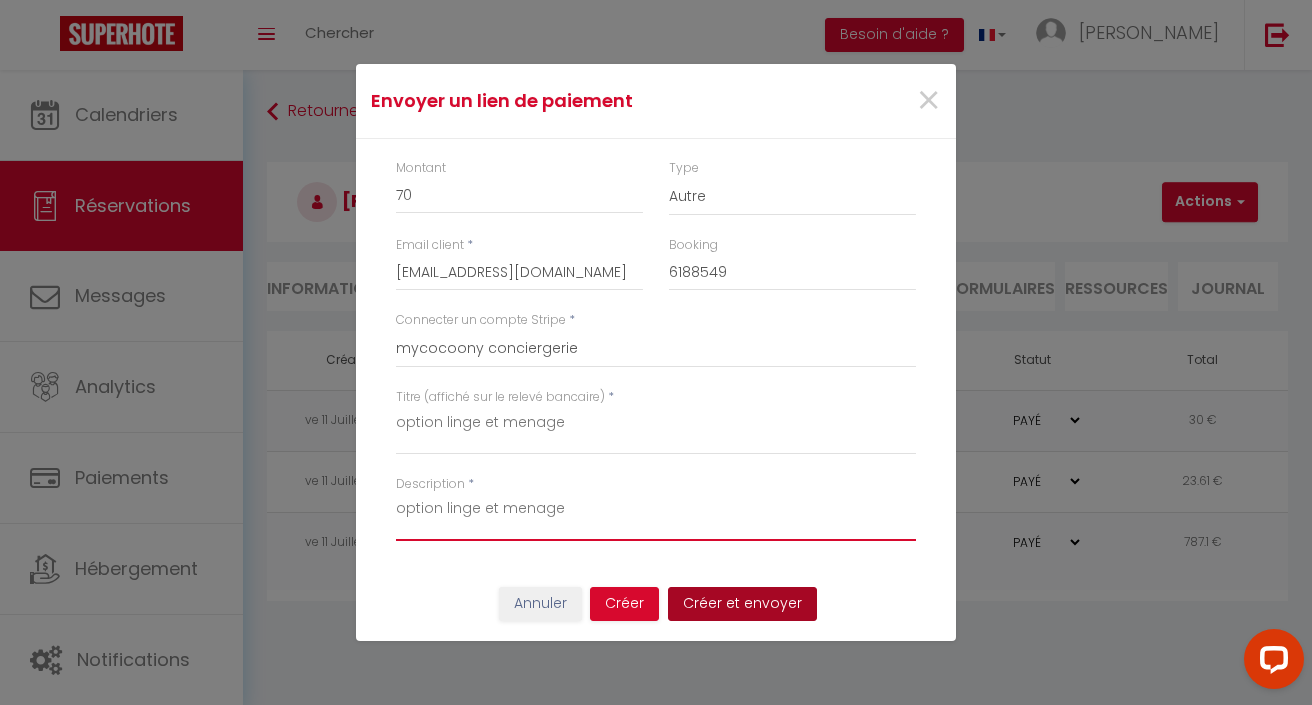 type on "option linge et menage" 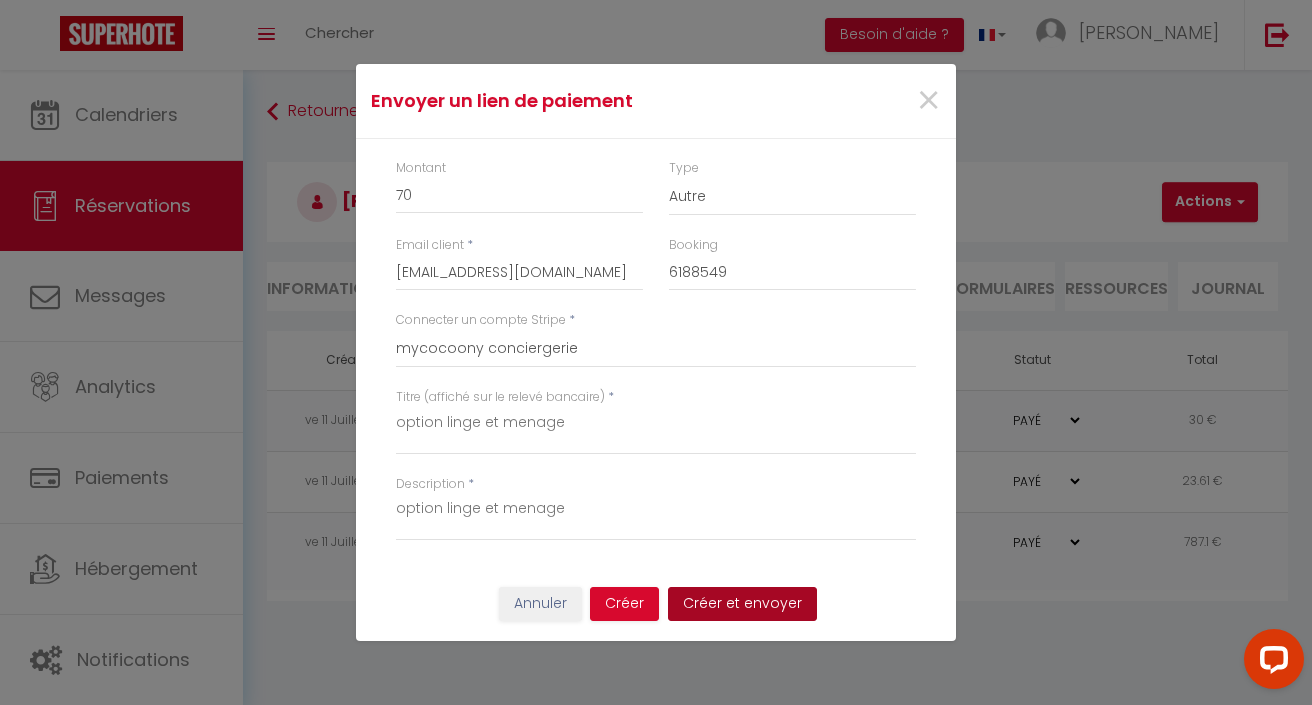 click on "Créer et envoyer" at bounding box center (742, 604) 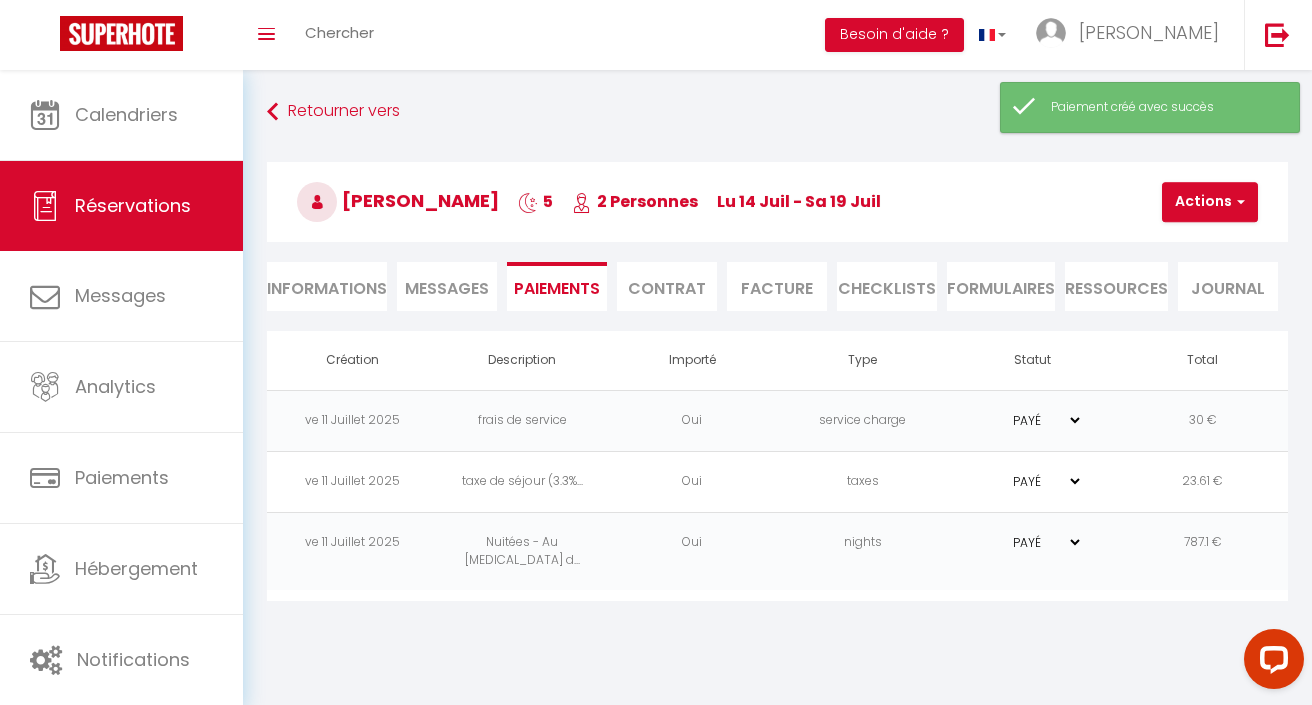 select on "fr" 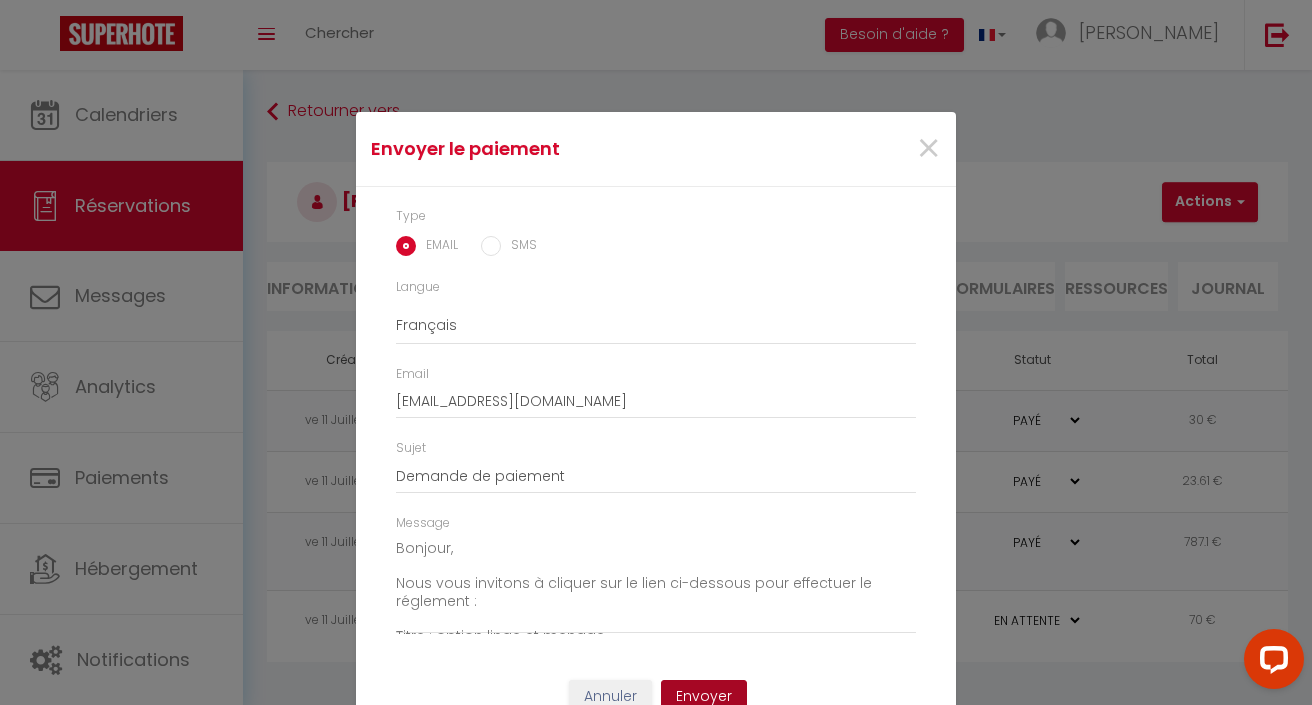 click on "Envoyer" at bounding box center [704, 697] 